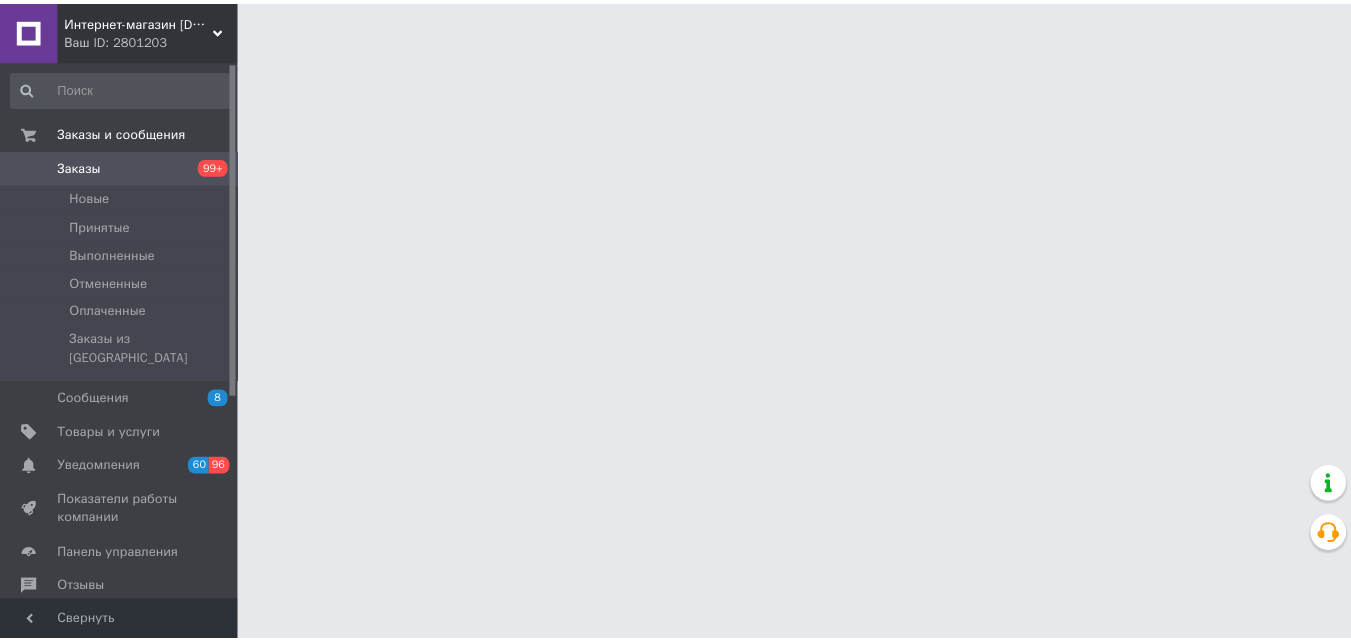 scroll, scrollTop: 0, scrollLeft: 0, axis: both 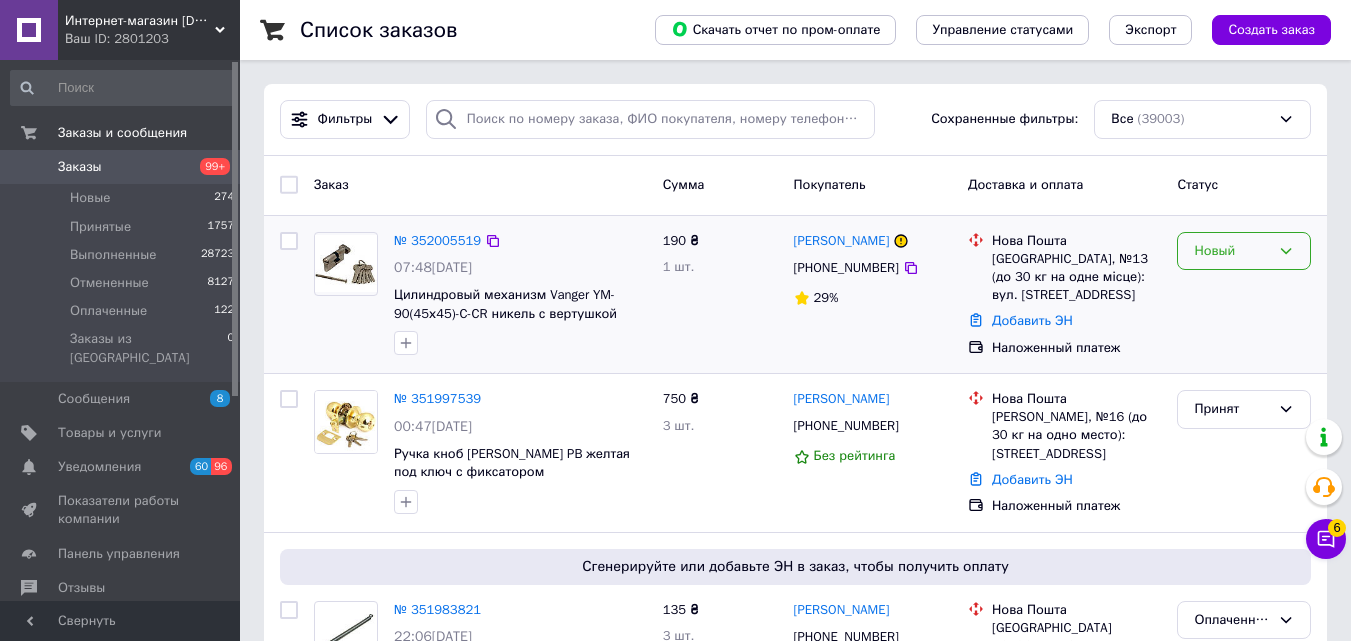 click on "Новый" at bounding box center (1232, 251) 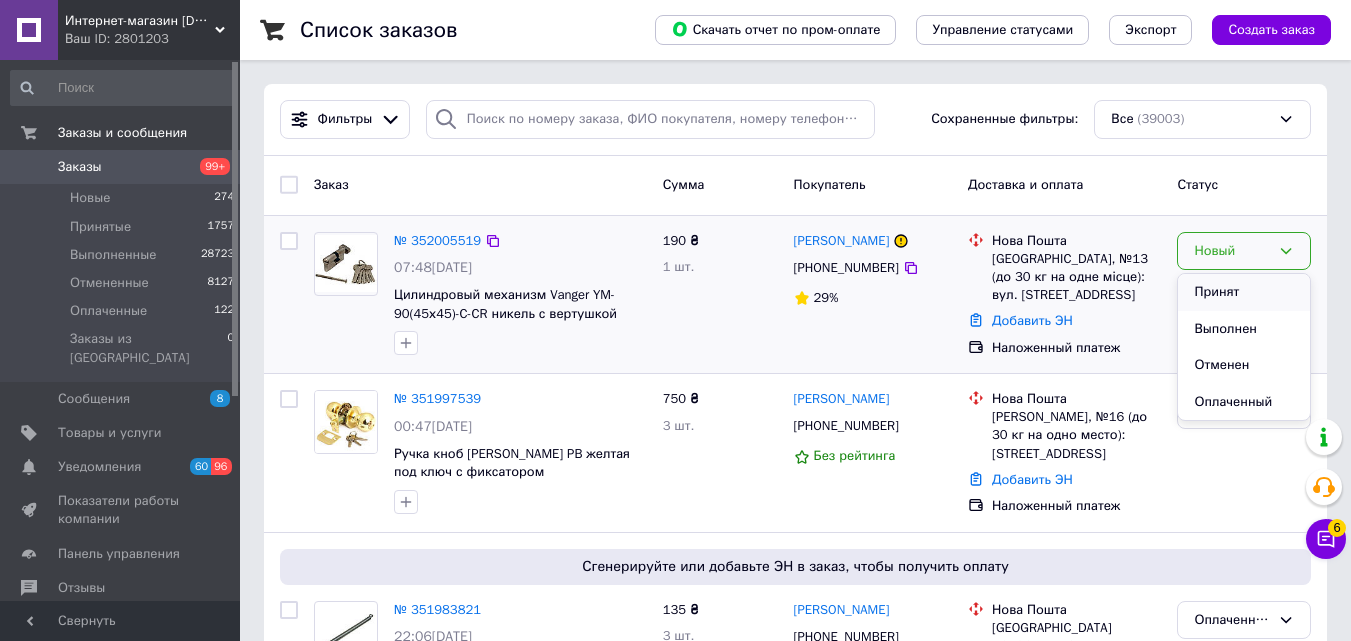 click on "Принят" at bounding box center [1244, 292] 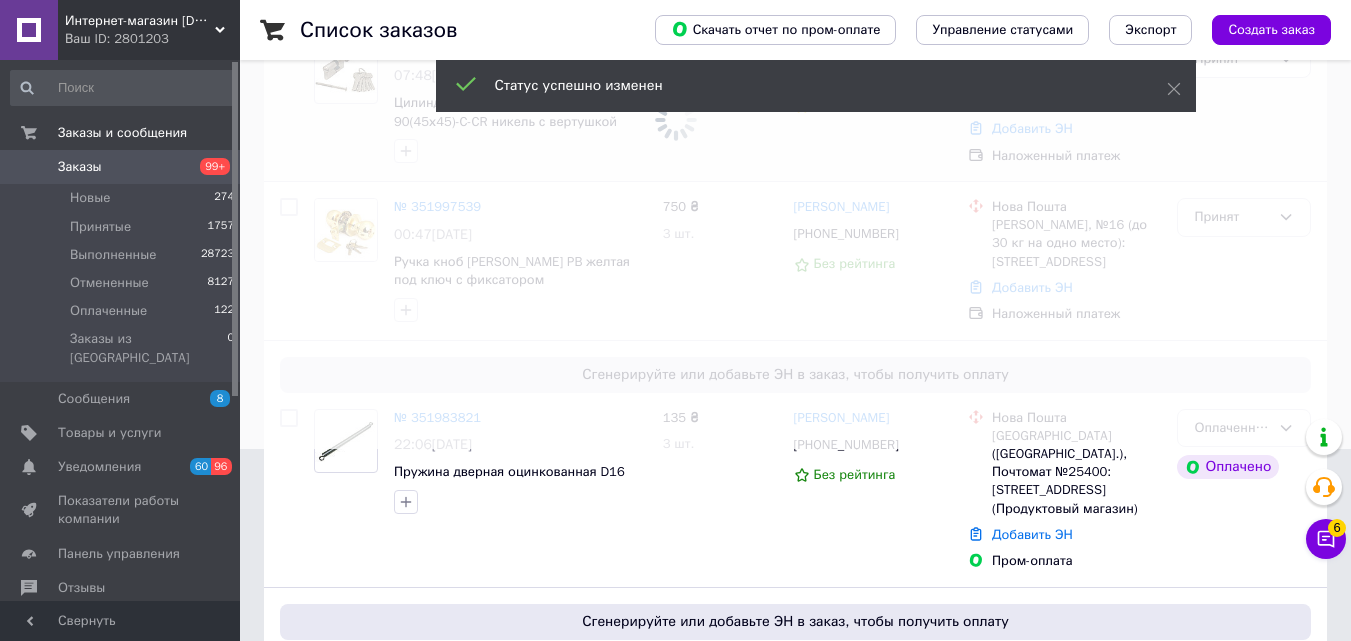 scroll, scrollTop: 200, scrollLeft: 0, axis: vertical 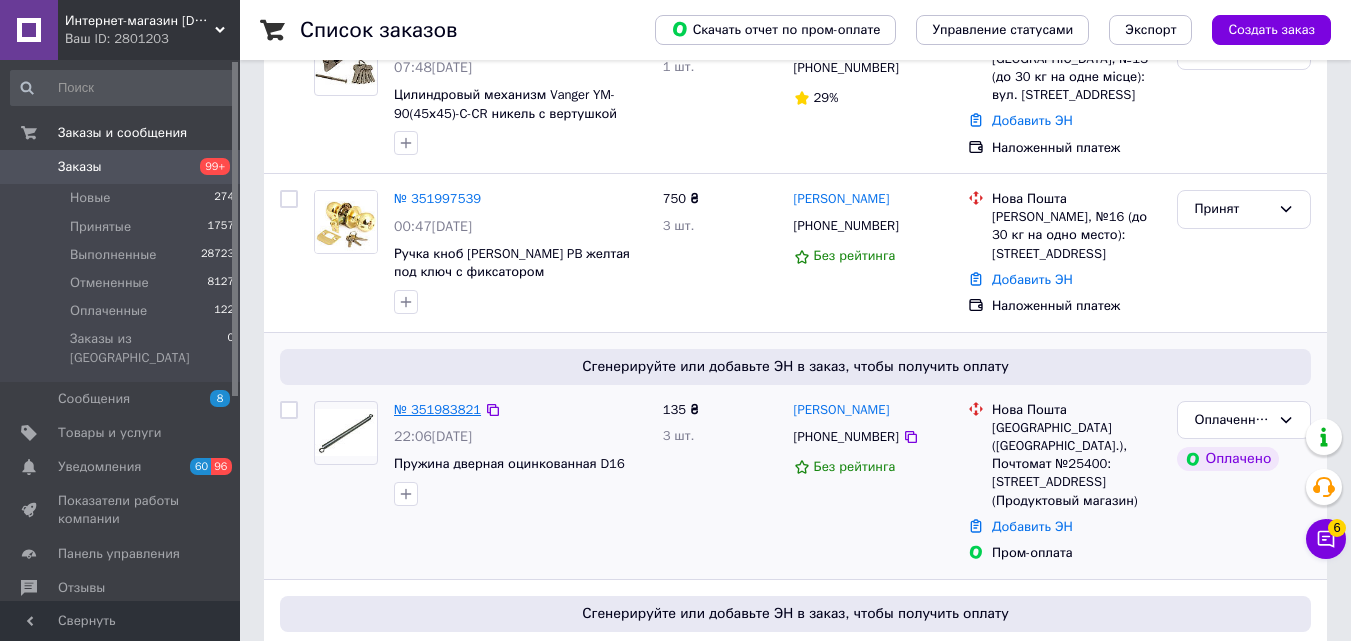 click on "№ 351983821" at bounding box center (437, 409) 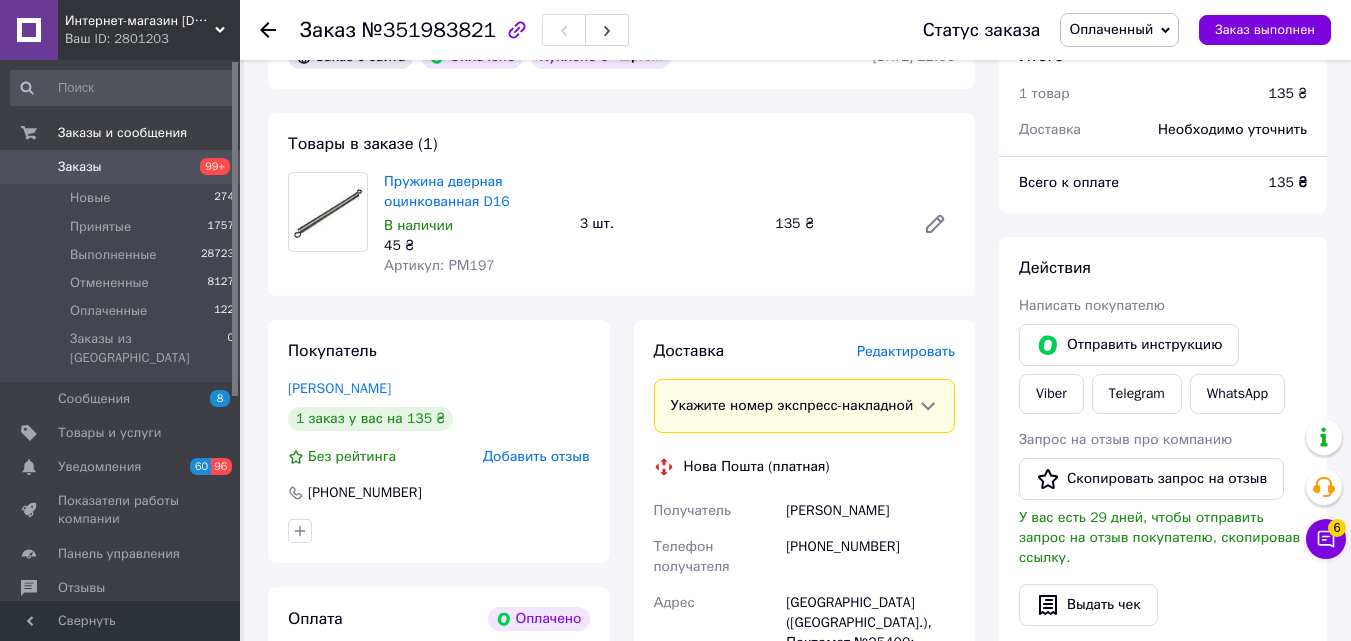 scroll, scrollTop: 600, scrollLeft: 0, axis: vertical 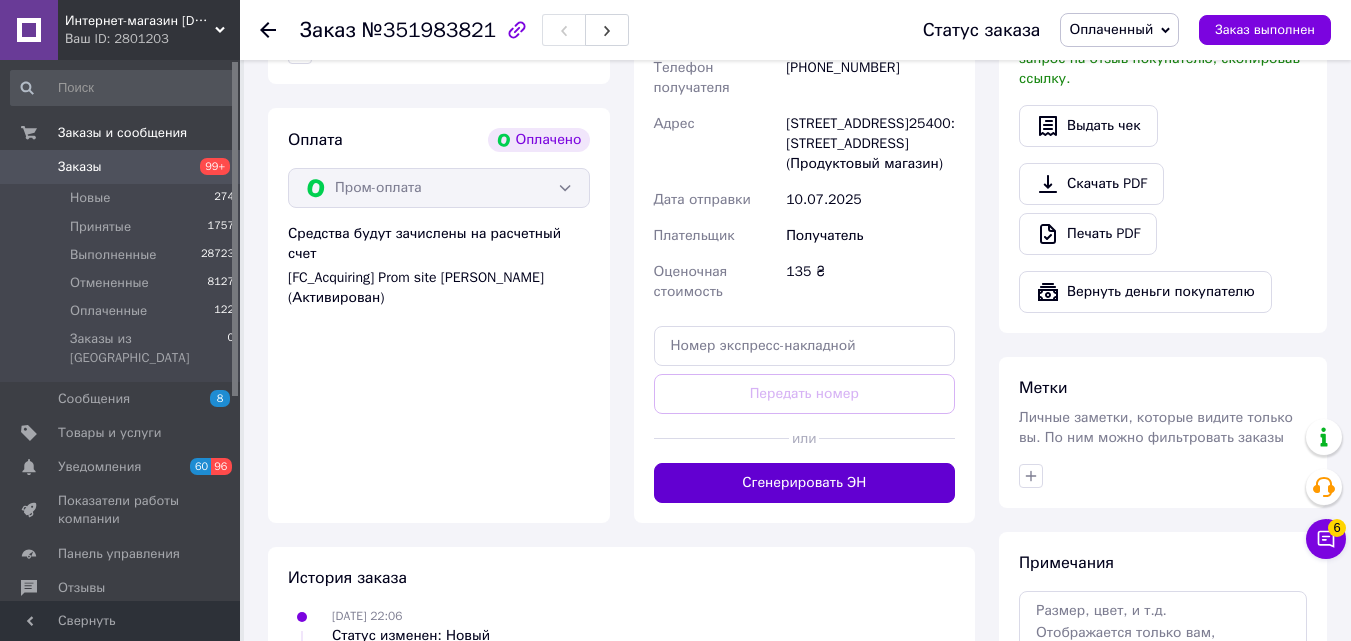 click on "Сгенерировать ЭН" at bounding box center [805, 483] 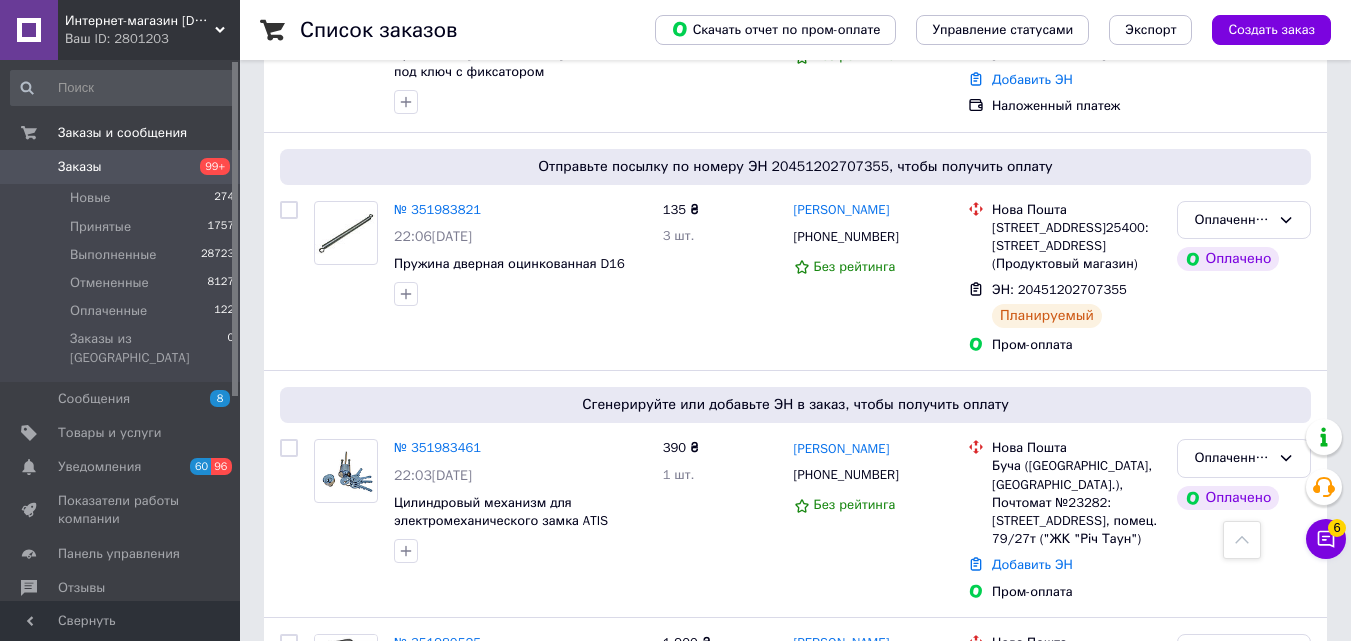 scroll, scrollTop: 500, scrollLeft: 0, axis: vertical 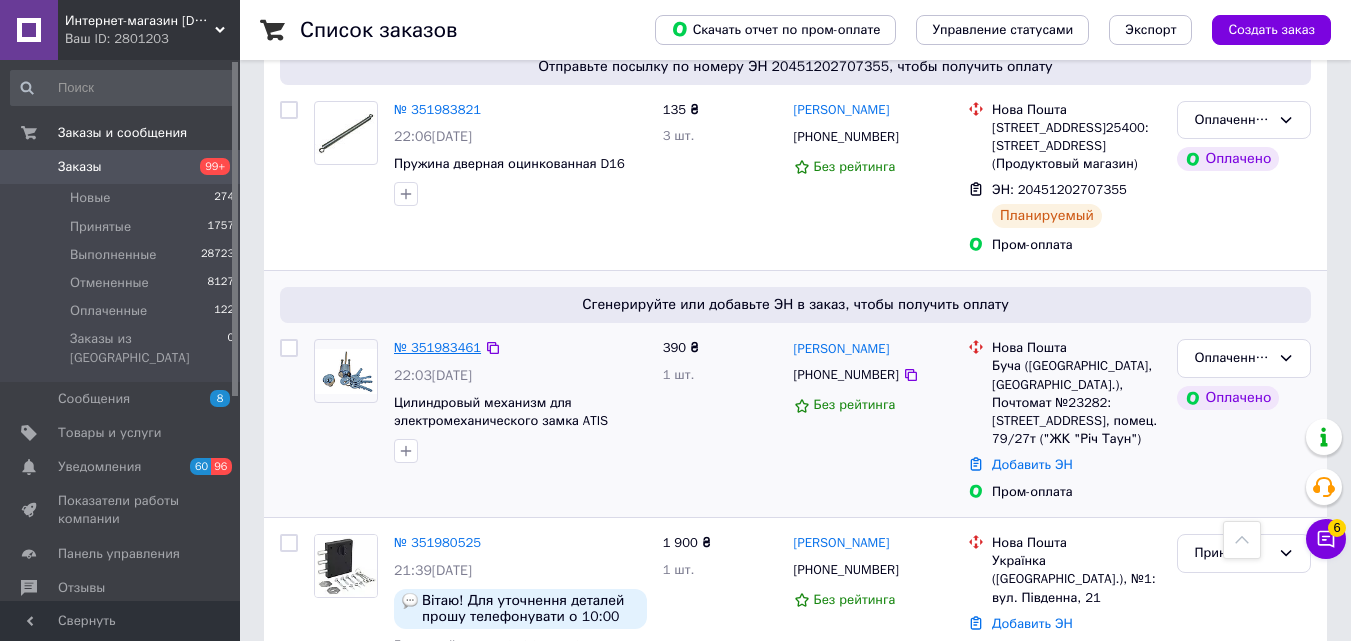 click on "№ 351983461" at bounding box center [437, 347] 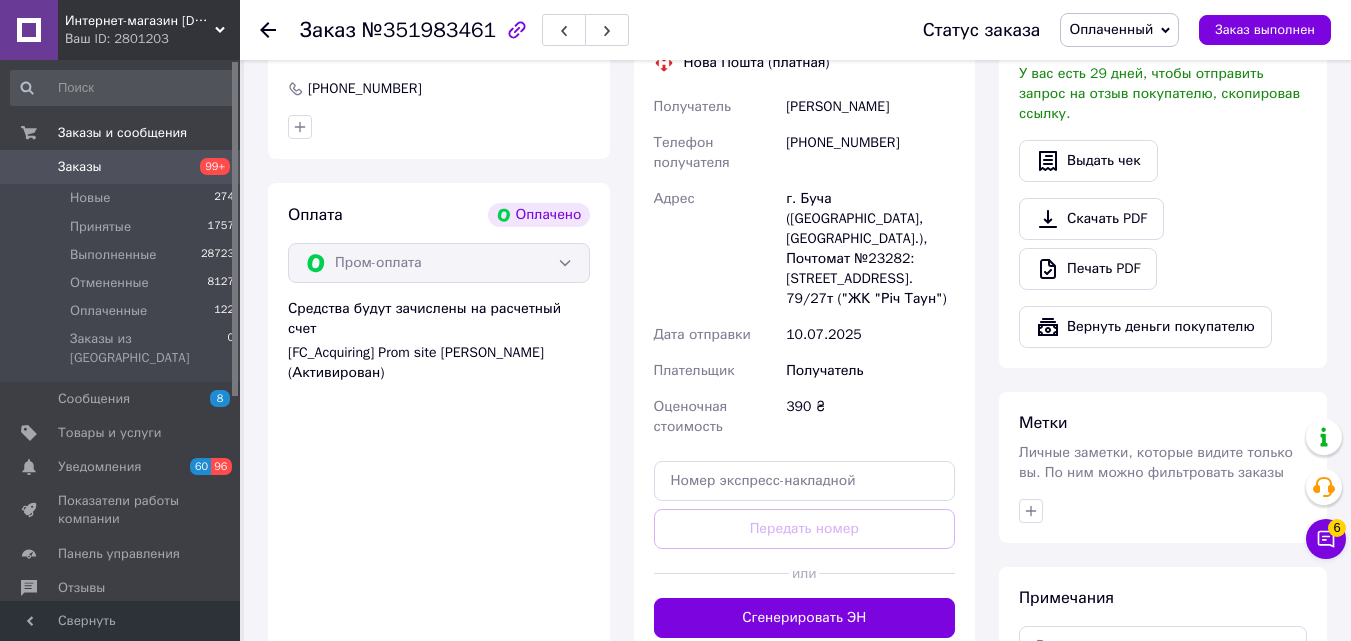scroll, scrollTop: 825, scrollLeft: 0, axis: vertical 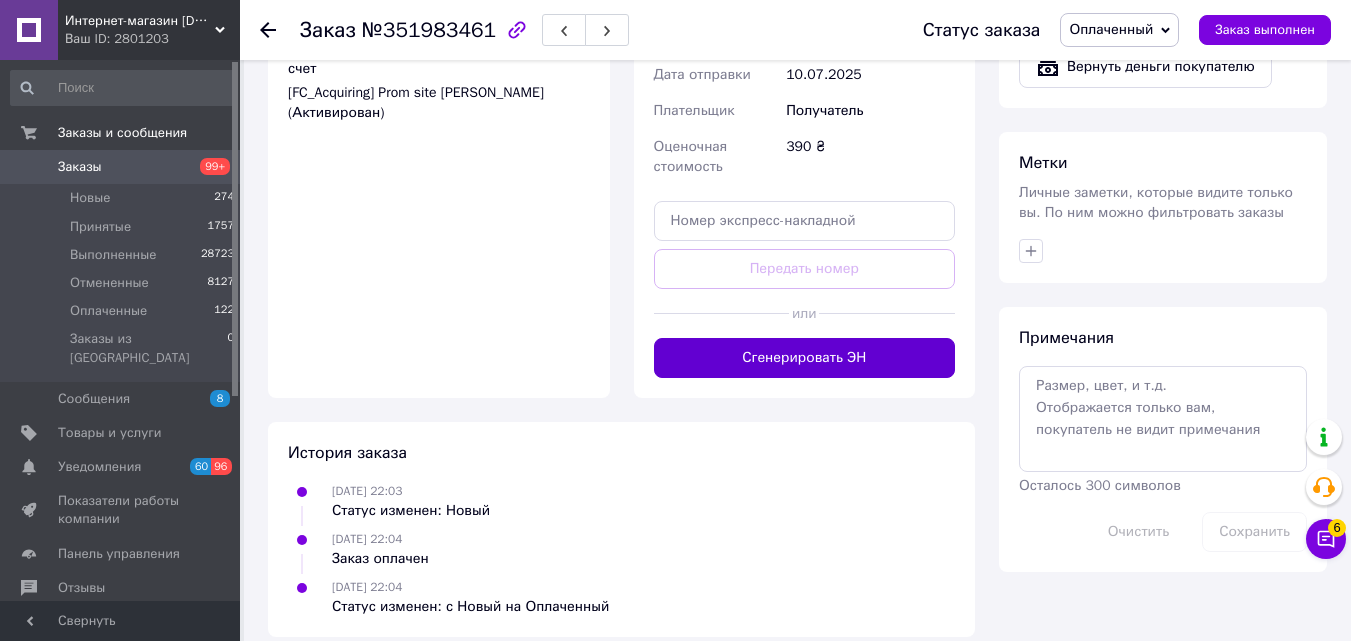 click on "Сгенерировать ЭН" at bounding box center [805, 358] 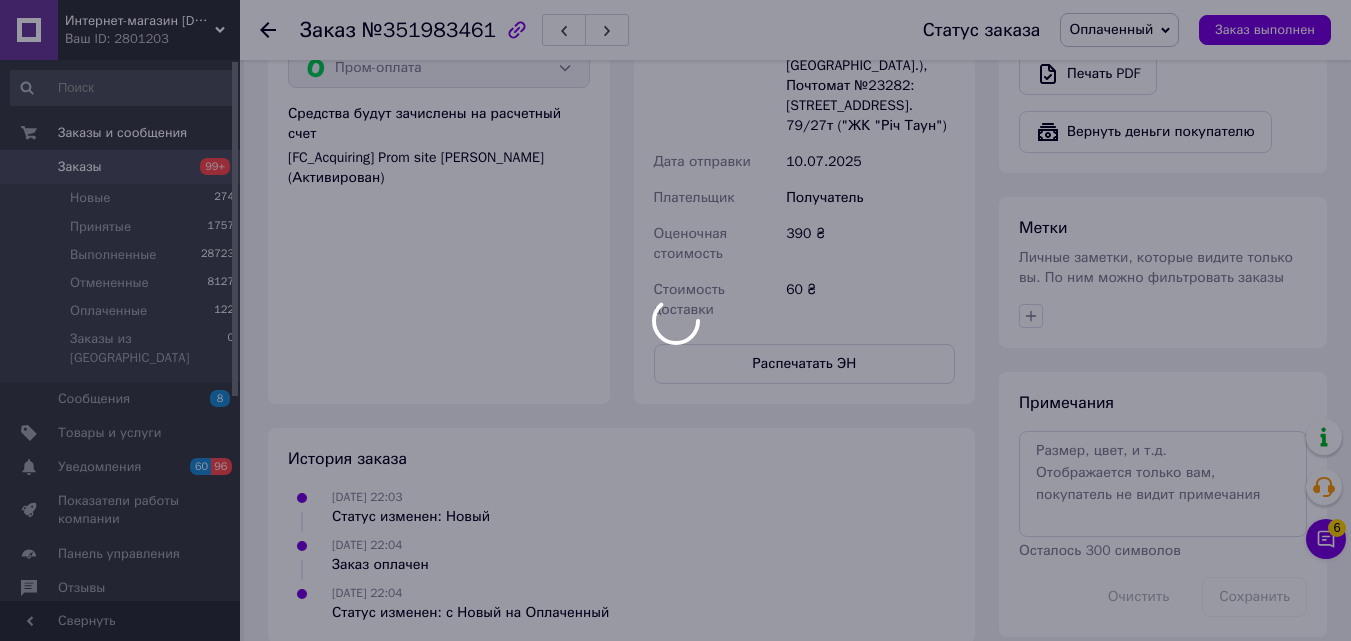 scroll, scrollTop: 794, scrollLeft: 0, axis: vertical 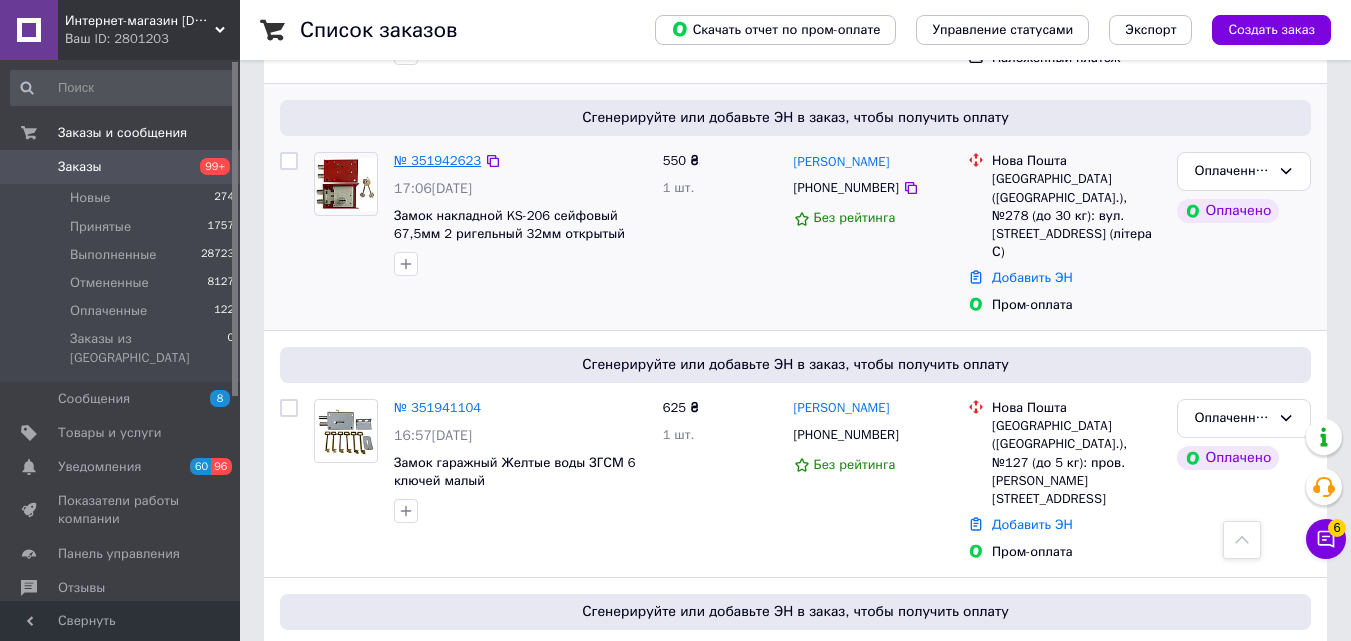 click on "№ 351942623" at bounding box center [437, 160] 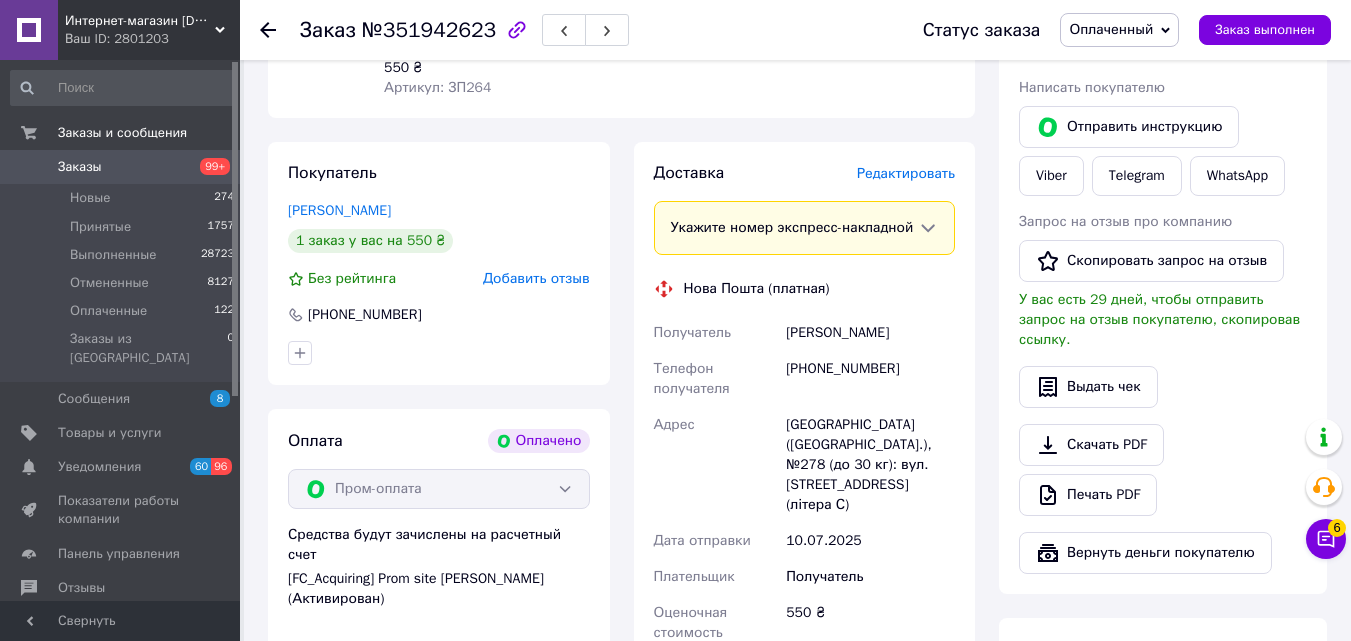scroll, scrollTop: 805, scrollLeft: 0, axis: vertical 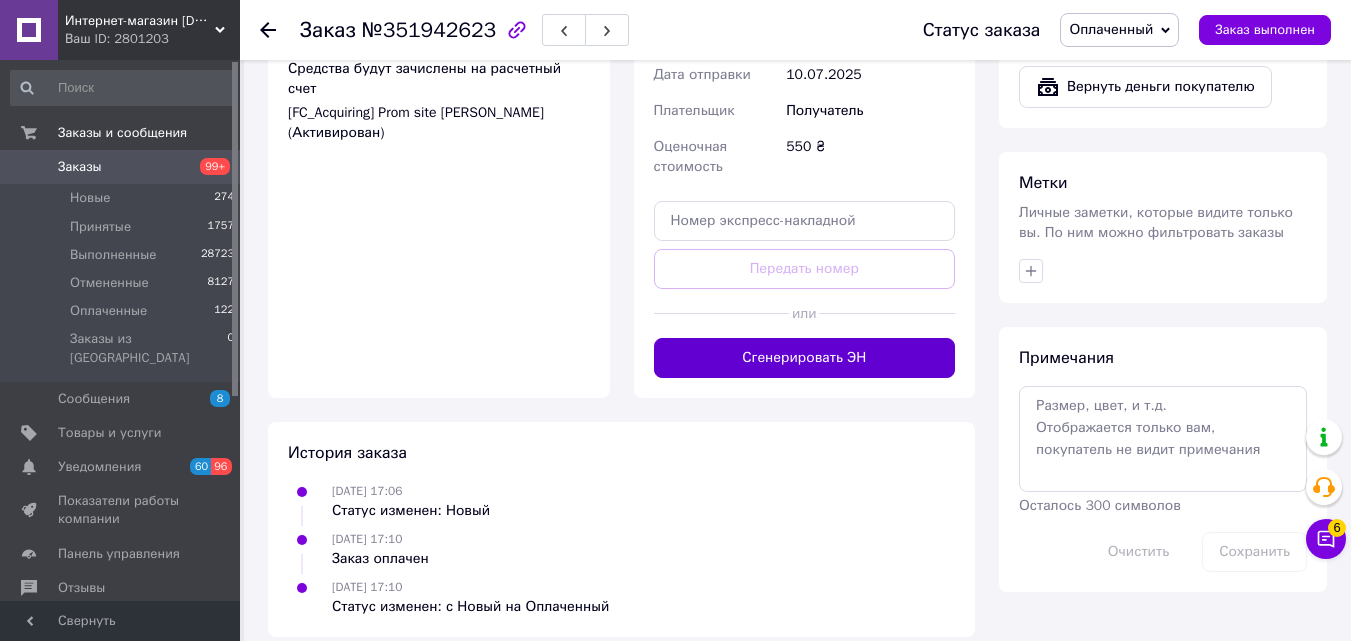 click on "Сгенерировать ЭН" at bounding box center (805, 358) 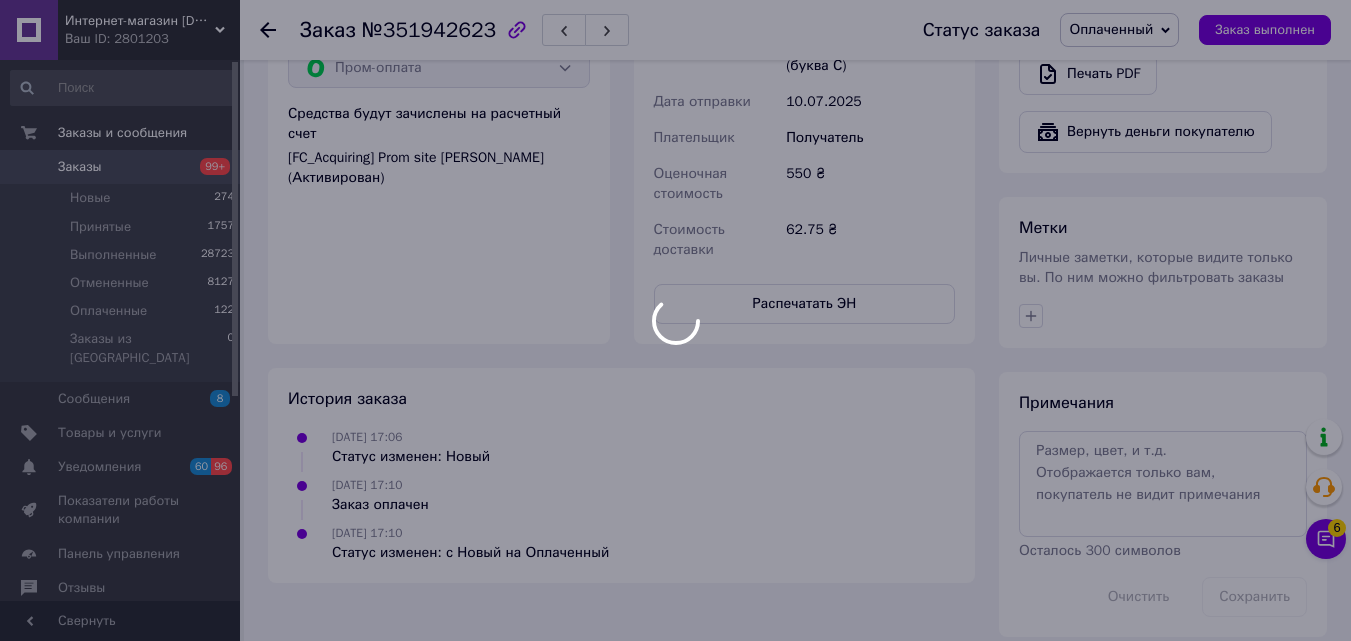 scroll, scrollTop: 774, scrollLeft: 0, axis: vertical 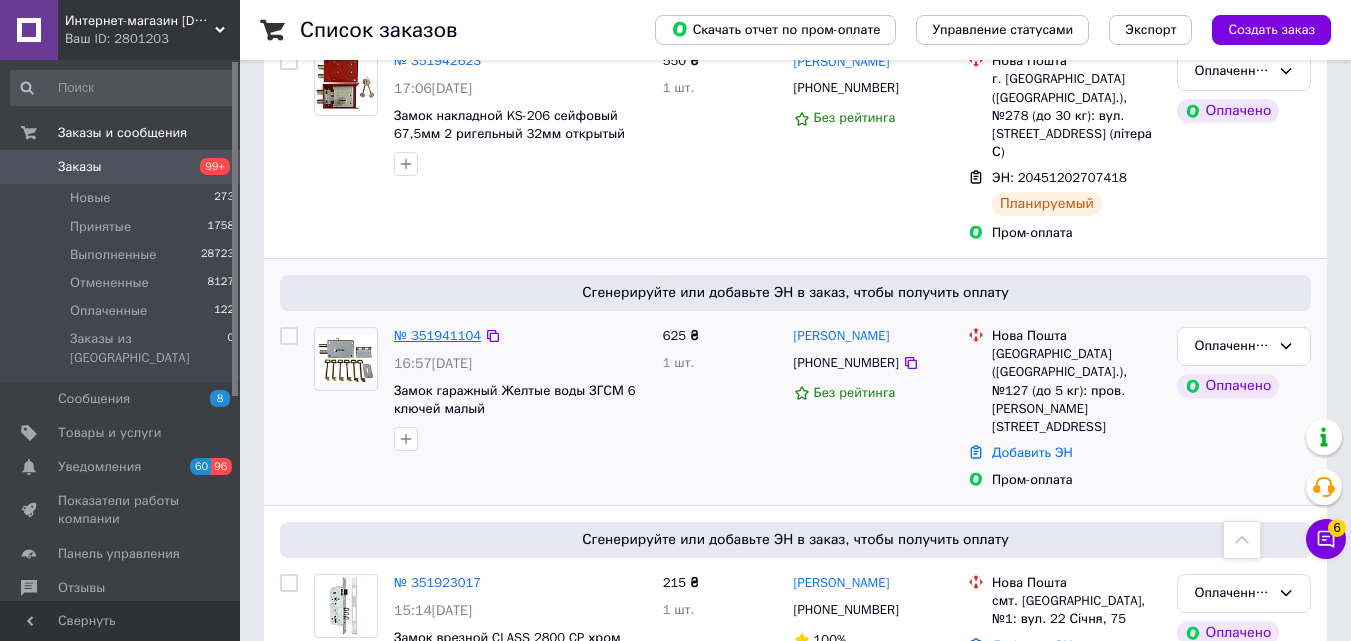click on "№ 351941104" at bounding box center [437, 335] 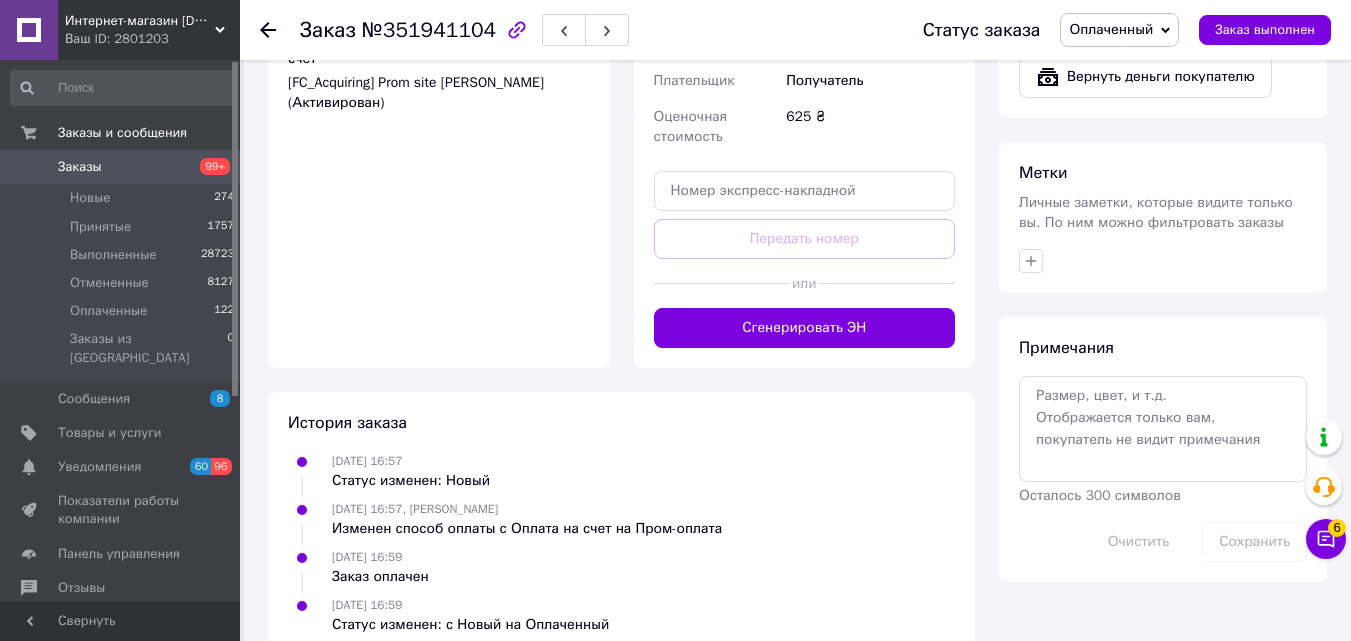 scroll, scrollTop: 833, scrollLeft: 0, axis: vertical 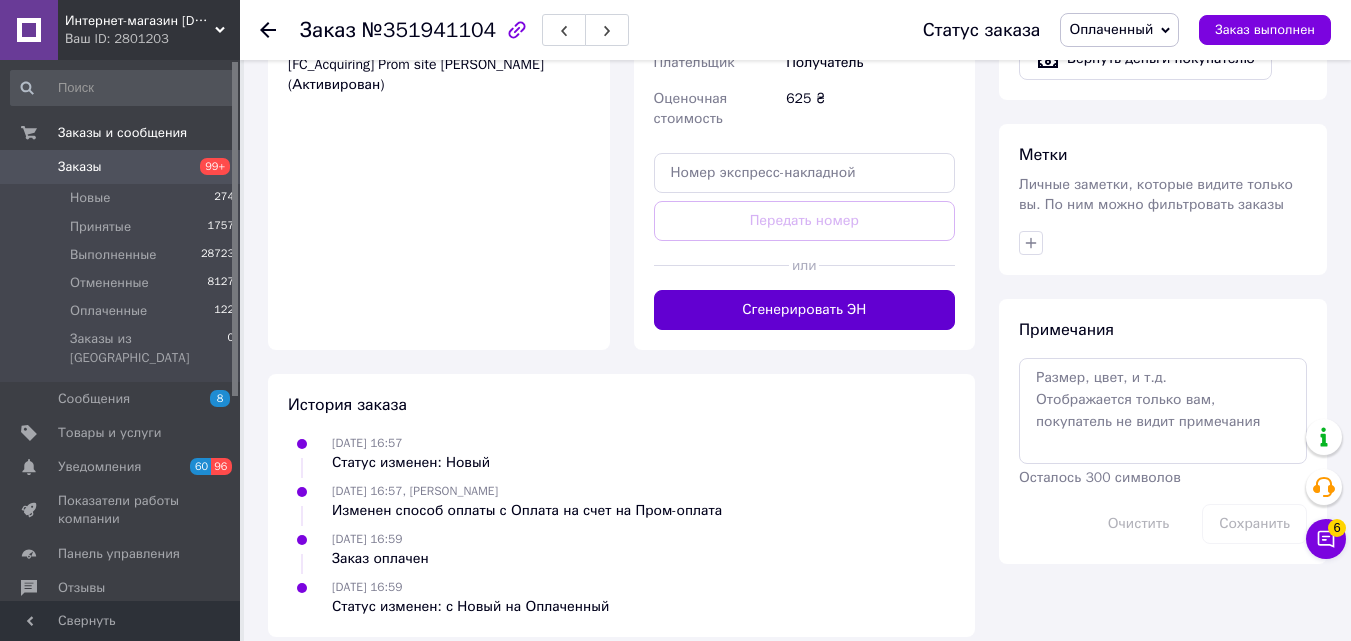 click on "Сгенерировать ЭН" at bounding box center [805, 310] 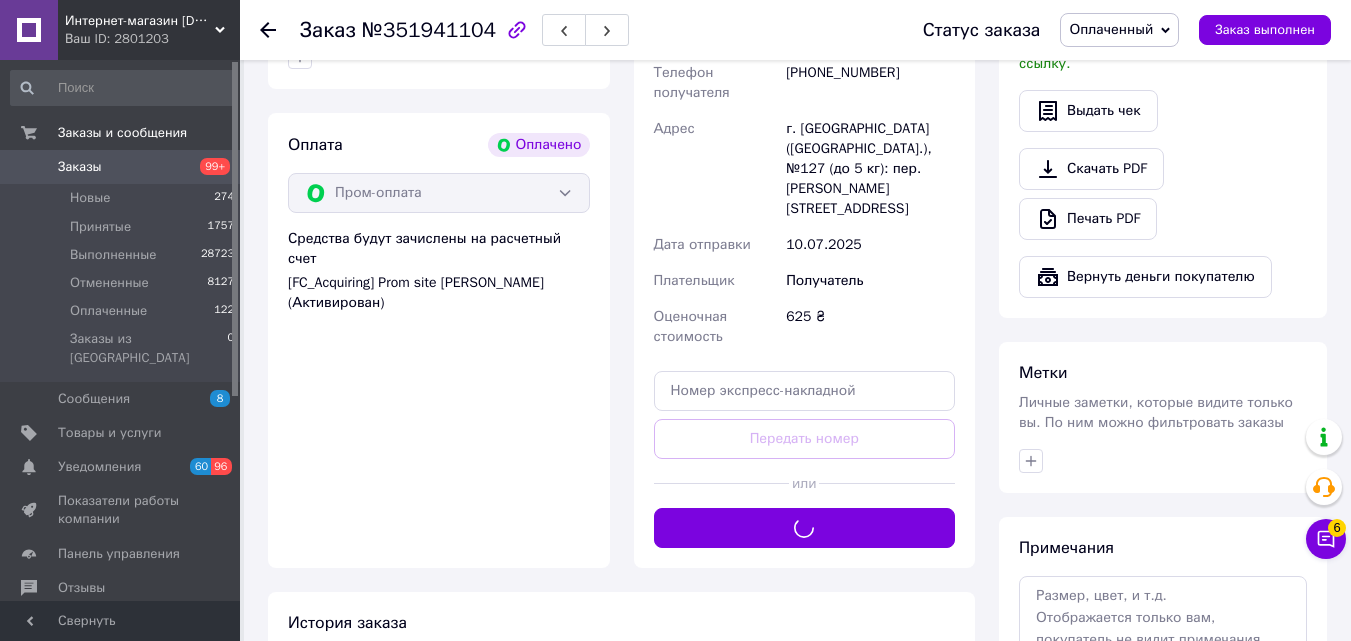 scroll, scrollTop: 333, scrollLeft: 0, axis: vertical 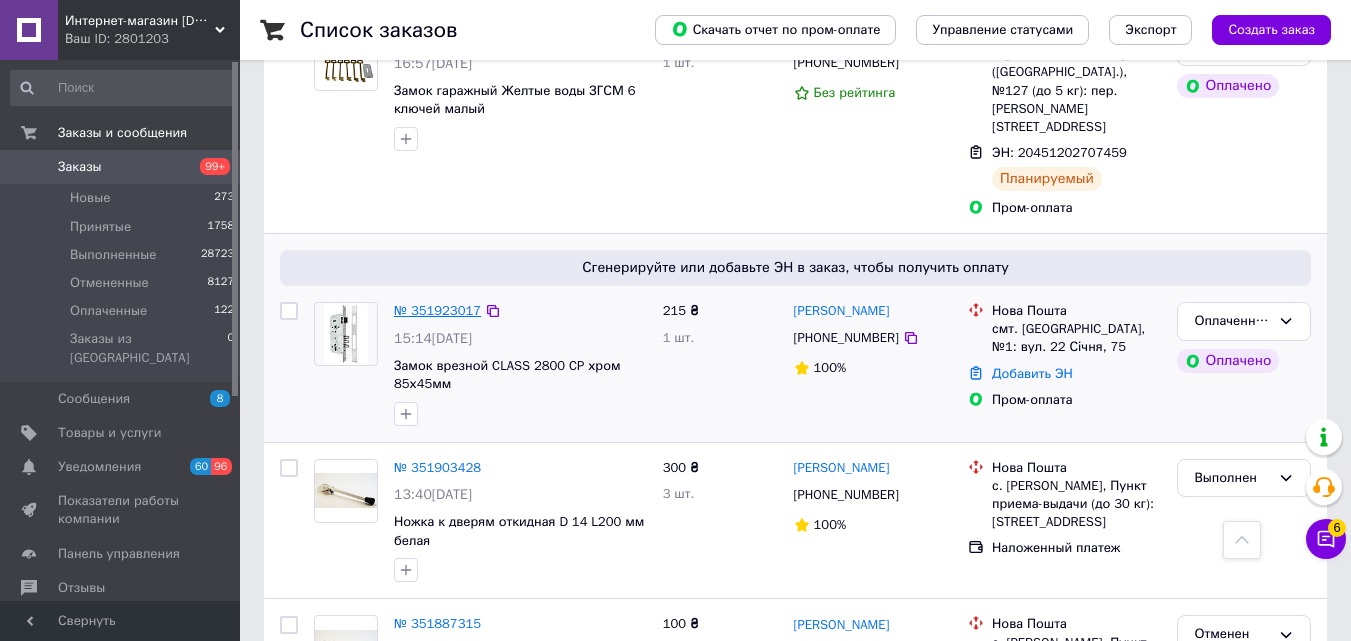 click on "№ 351923017" at bounding box center (437, 310) 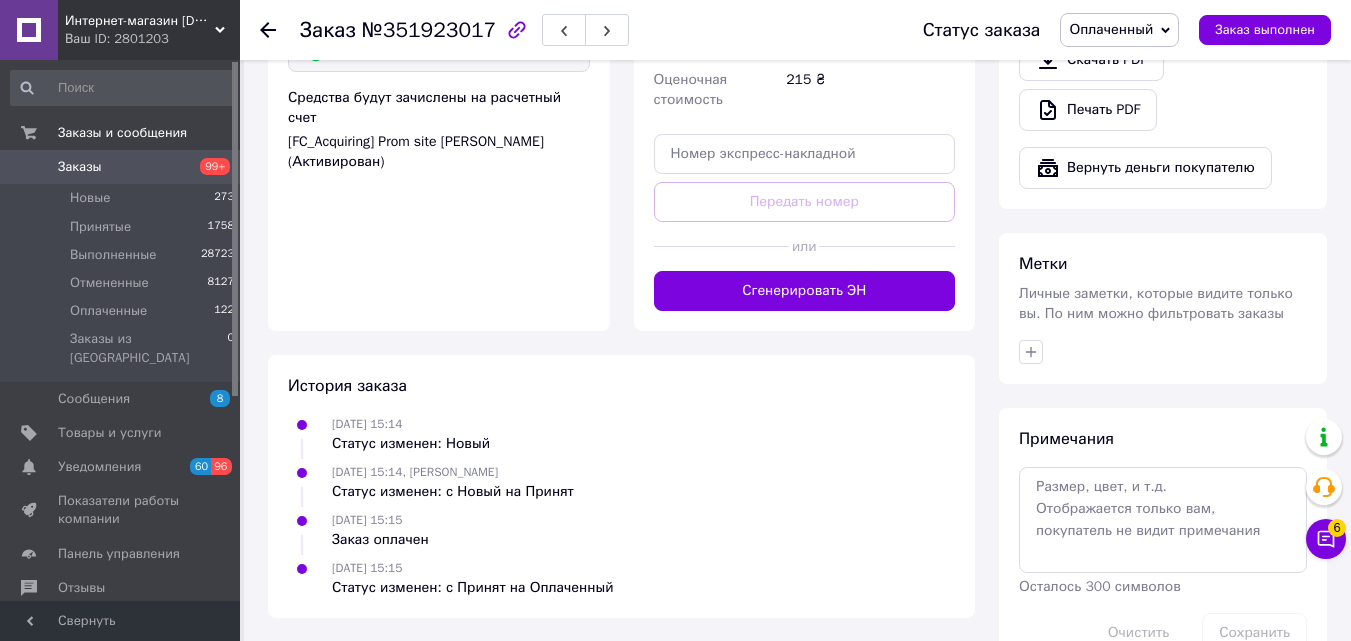 scroll, scrollTop: 808, scrollLeft: 0, axis: vertical 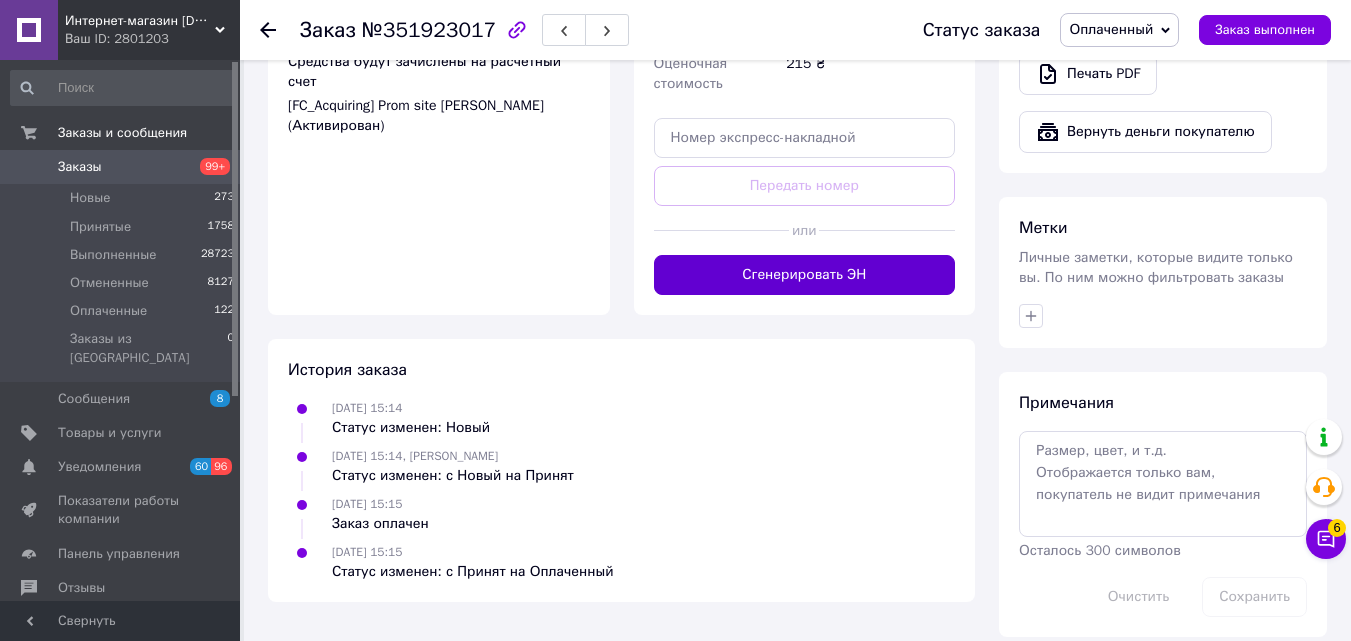 click on "Сгенерировать ЭН" at bounding box center [805, 275] 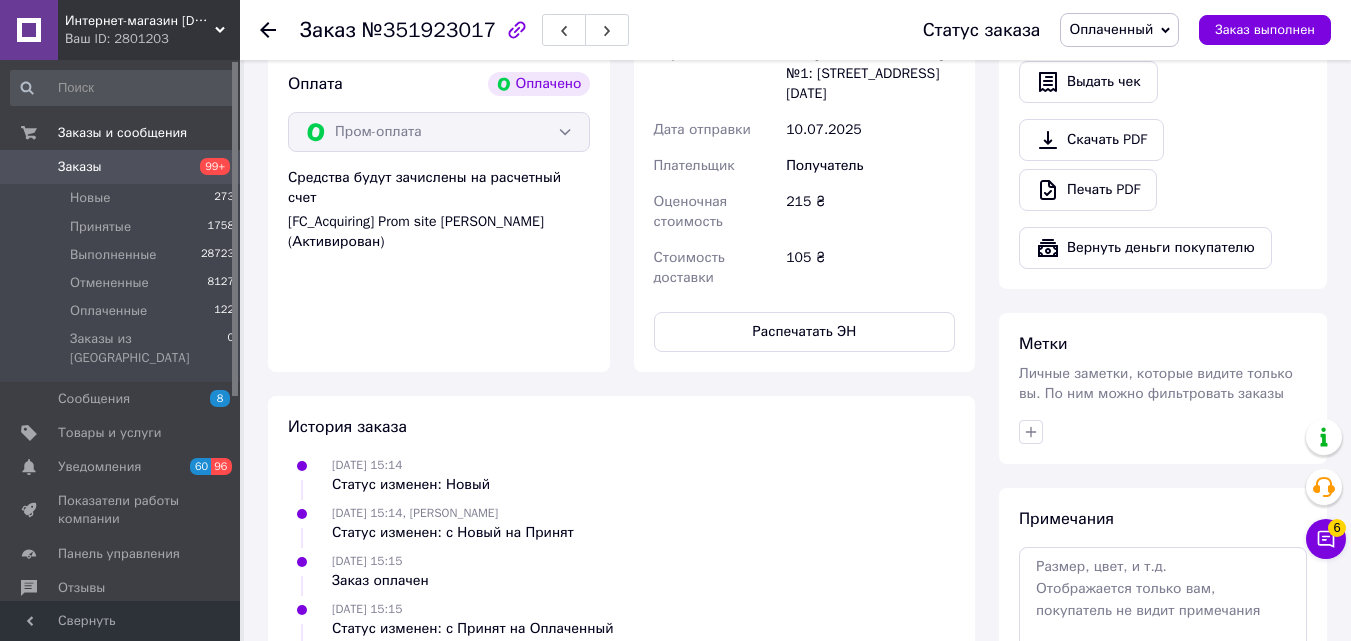 scroll, scrollTop: 408, scrollLeft: 0, axis: vertical 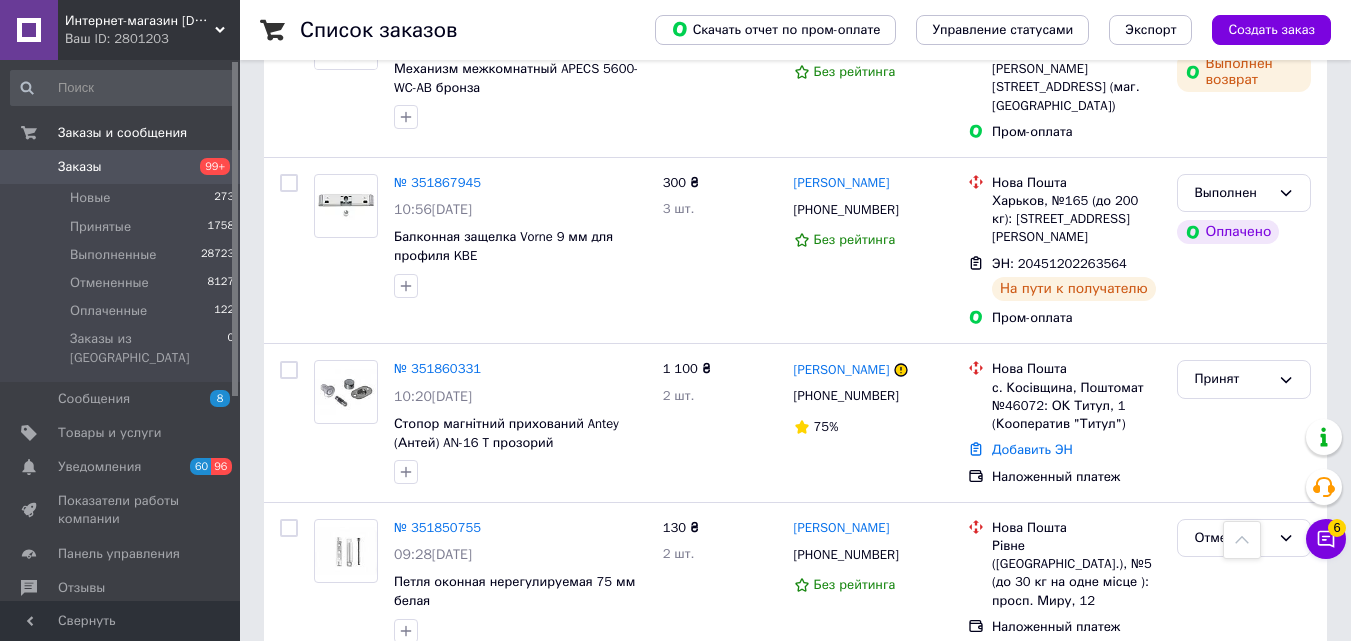 click on "2" at bounding box center [327, 704] 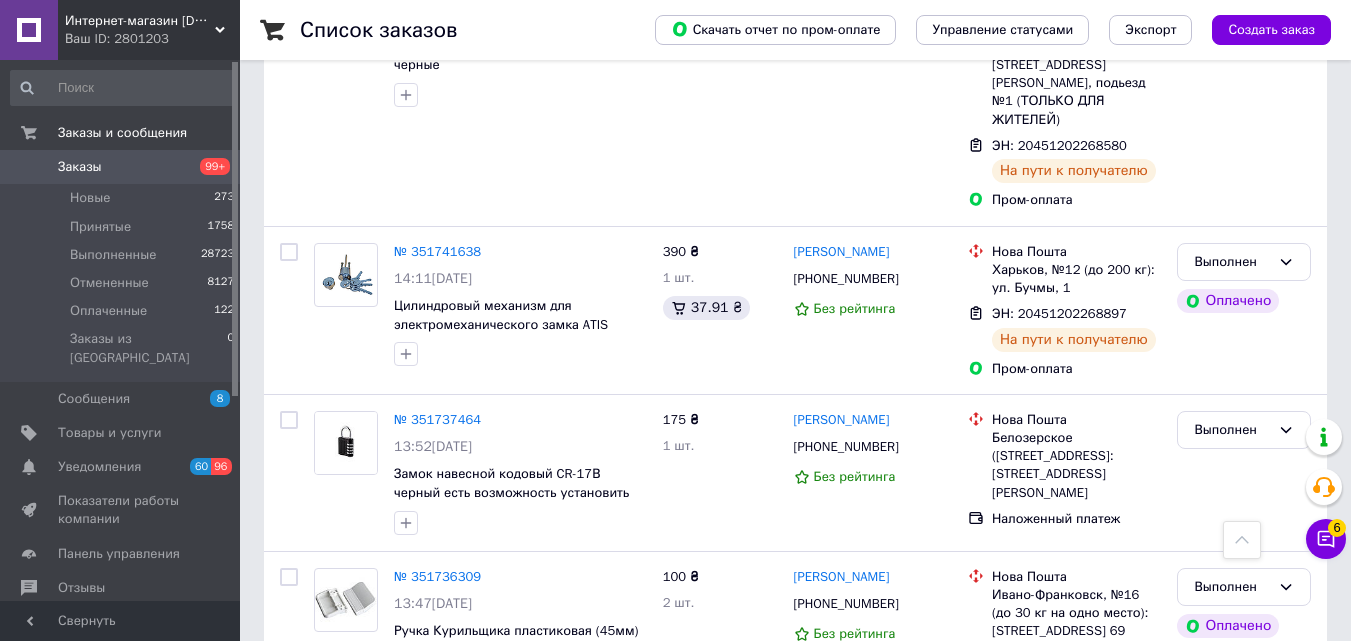 scroll, scrollTop: 3320, scrollLeft: 0, axis: vertical 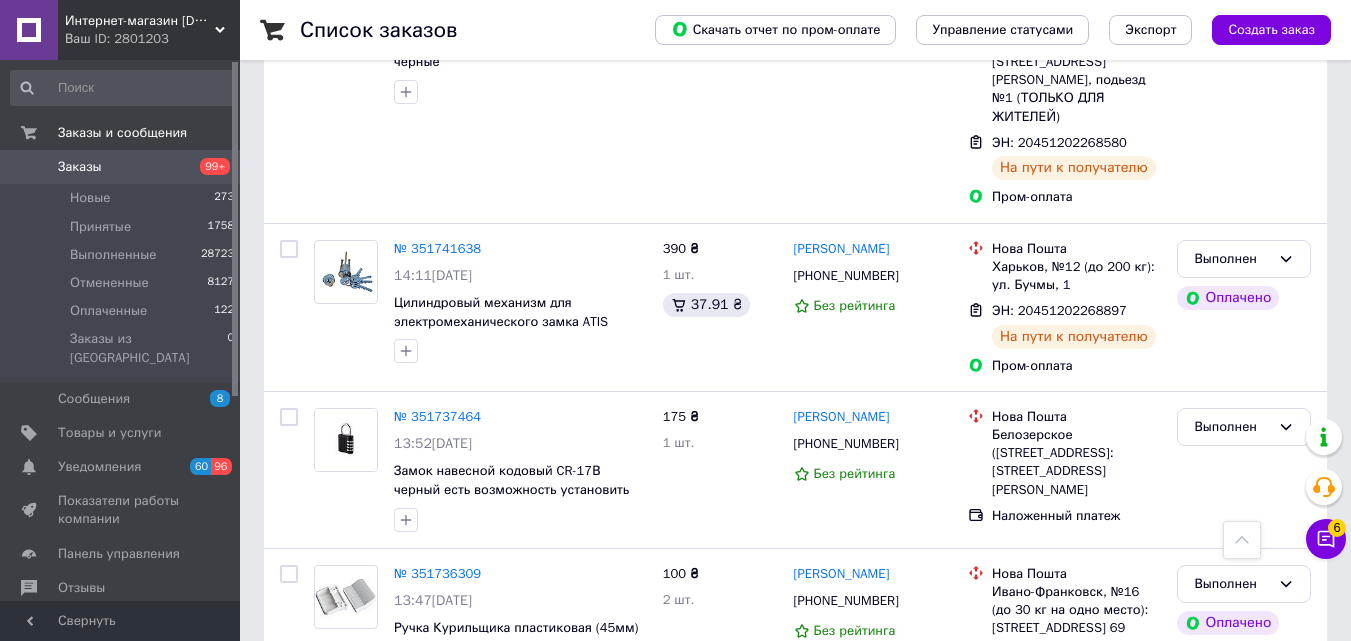 click on "3" at bounding box center (505, 779) 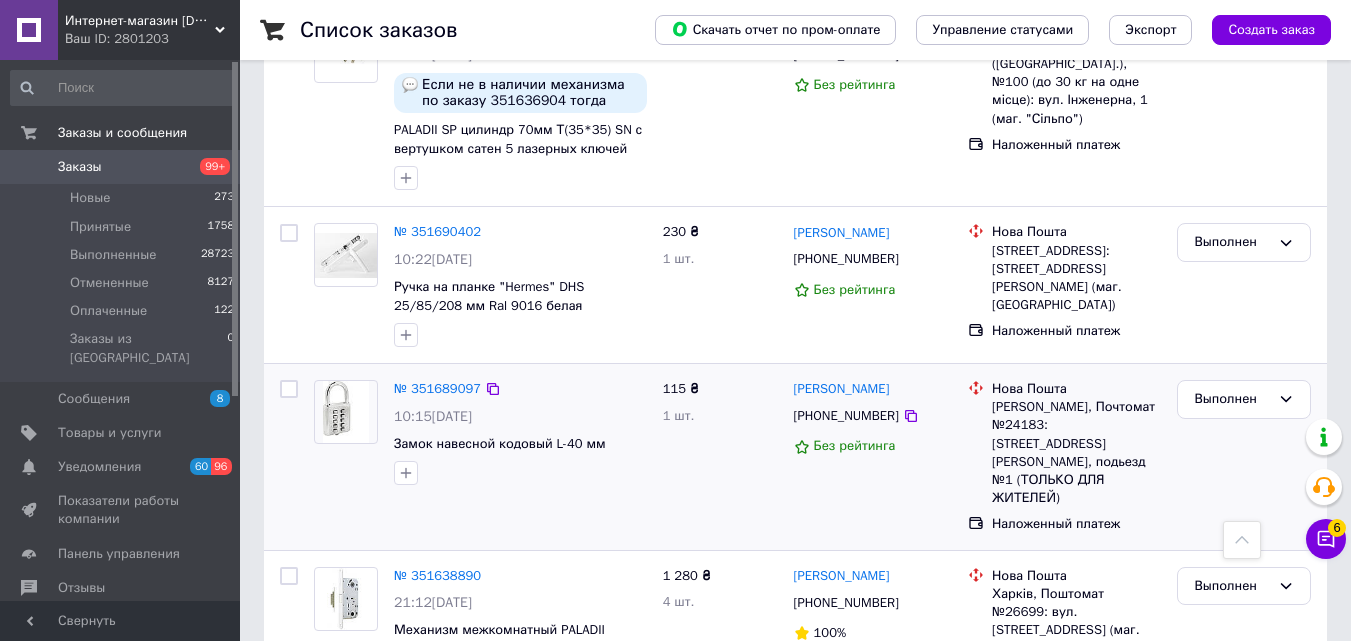 scroll, scrollTop: 1400, scrollLeft: 0, axis: vertical 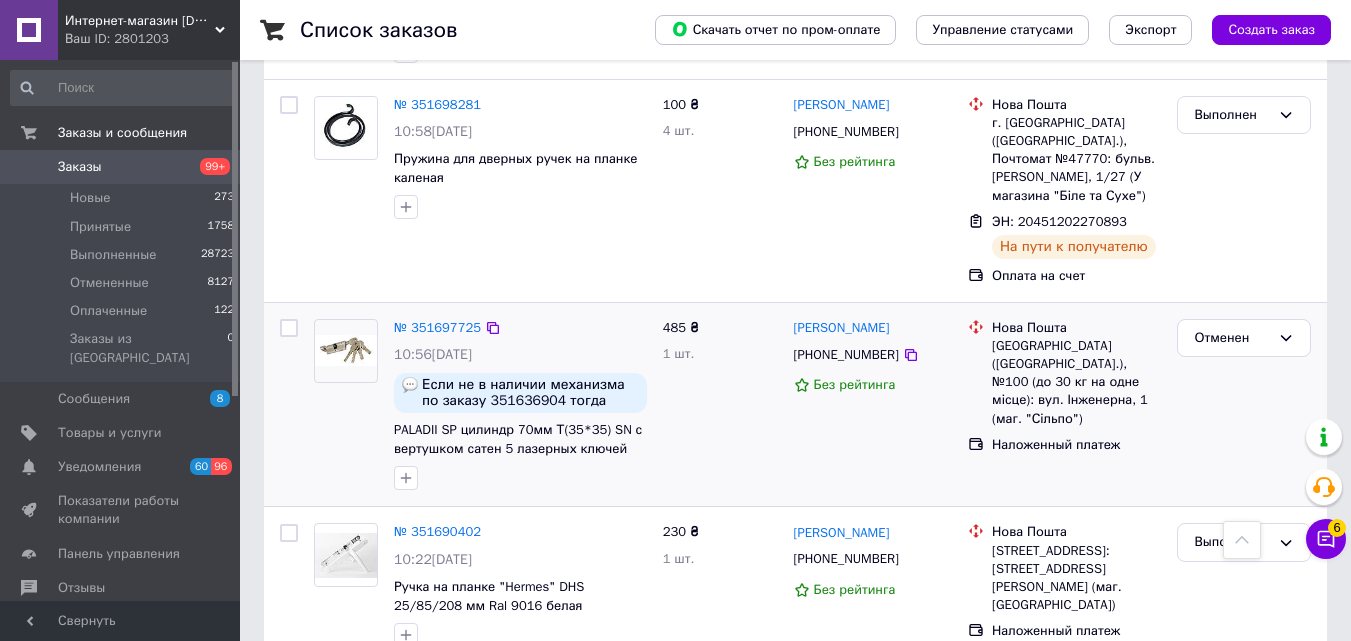 click on "485 ₴ 1 шт." at bounding box center (720, 405) 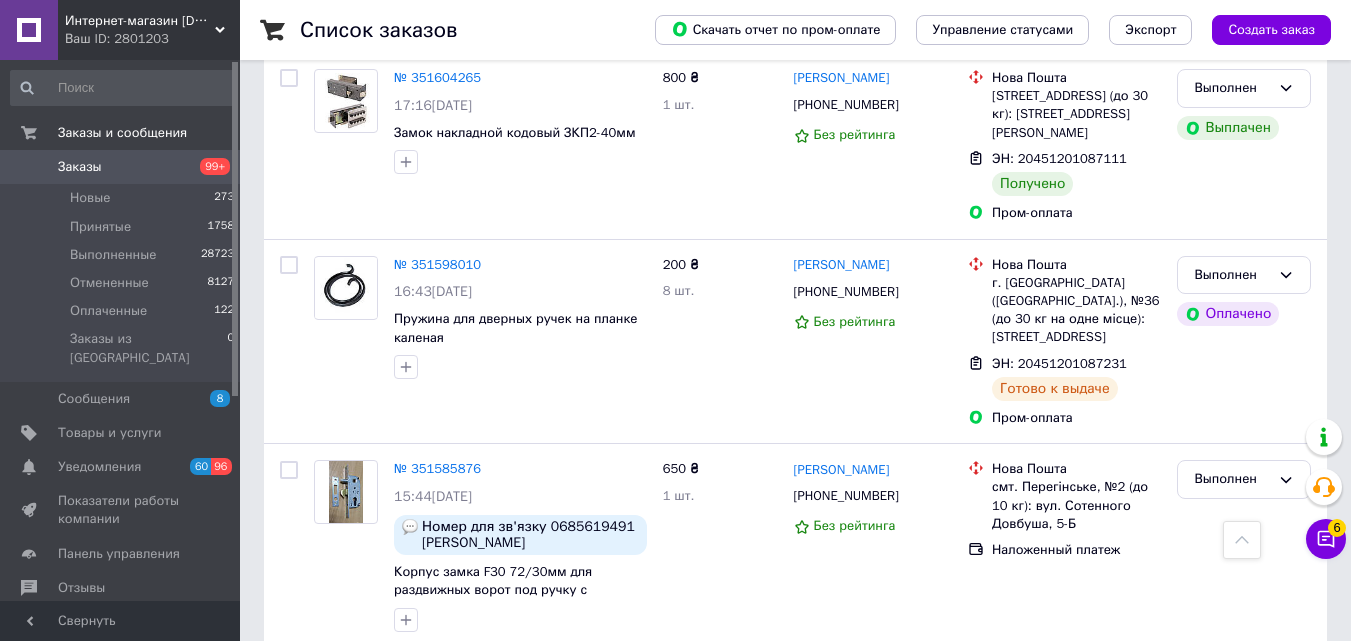 scroll, scrollTop: 3194, scrollLeft: 0, axis: vertical 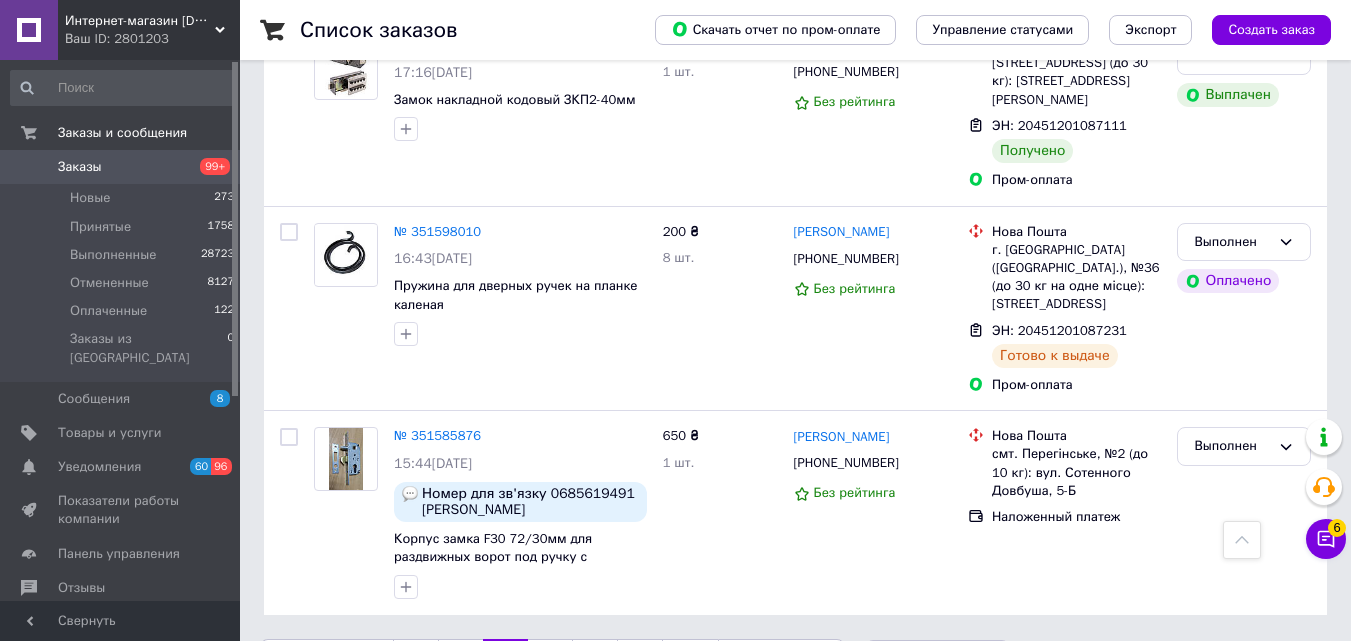 click on "4" at bounding box center [550, 660] 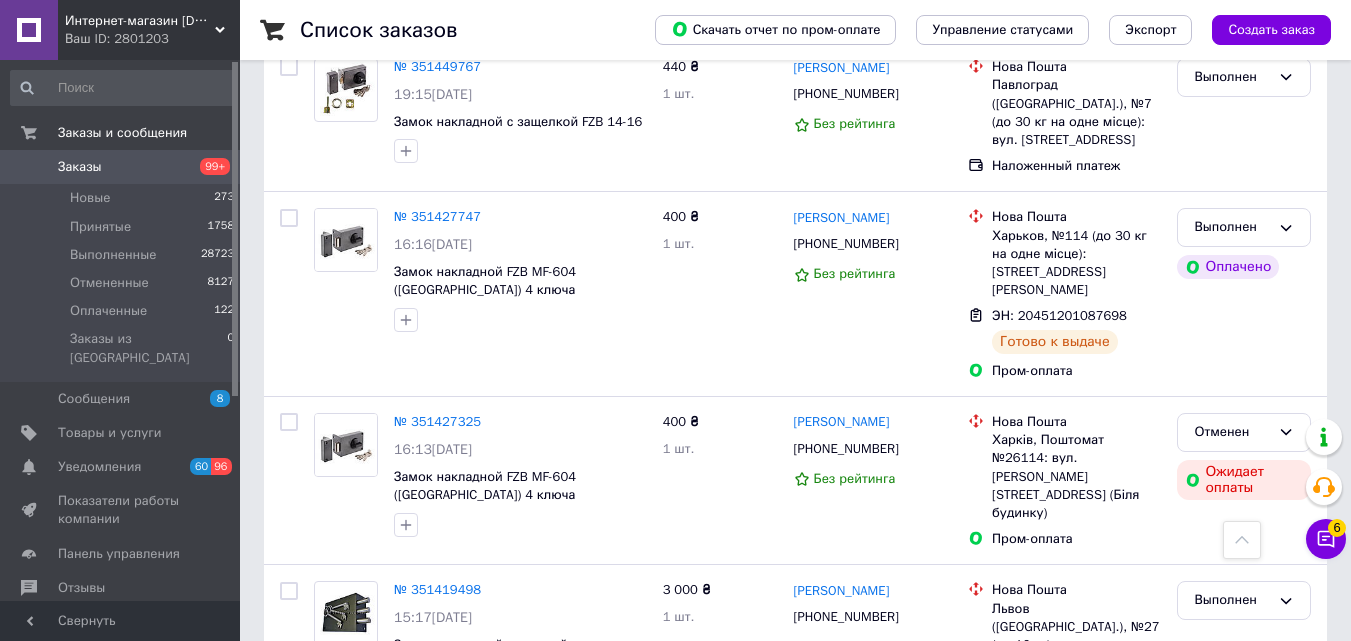 scroll, scrollTop: 2957, scrollLeft: 0, axis: vertical 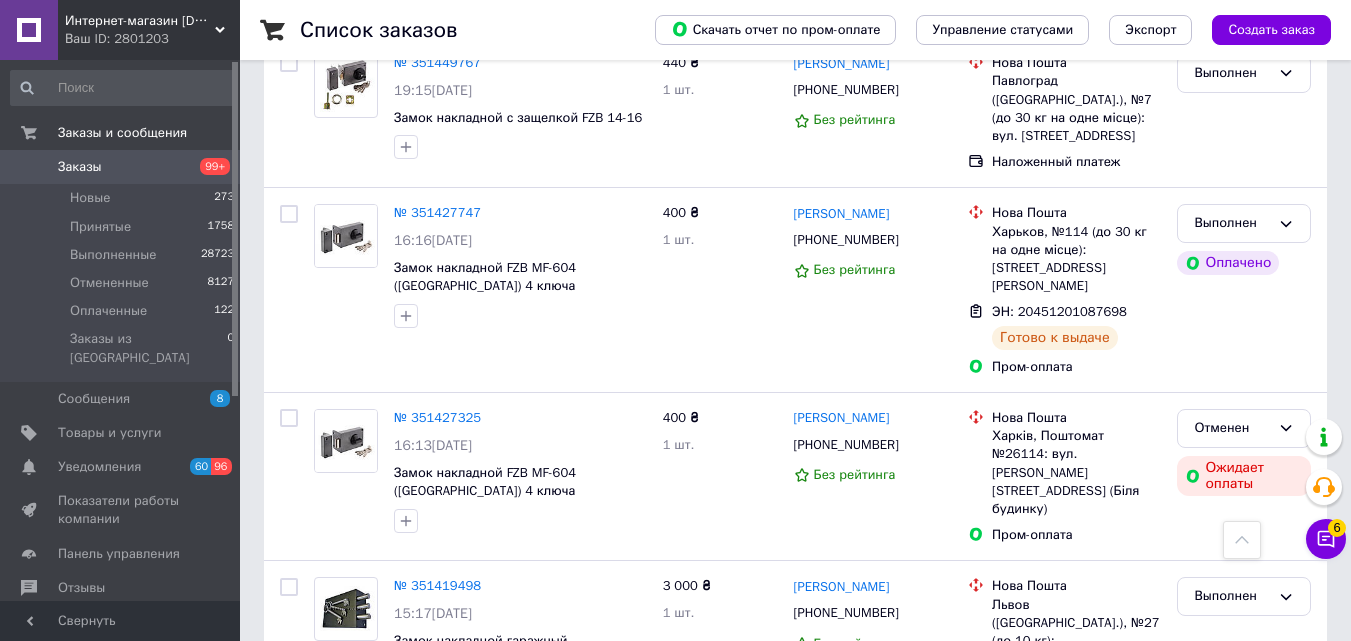 click on "5" at bounding box center [595, 762] 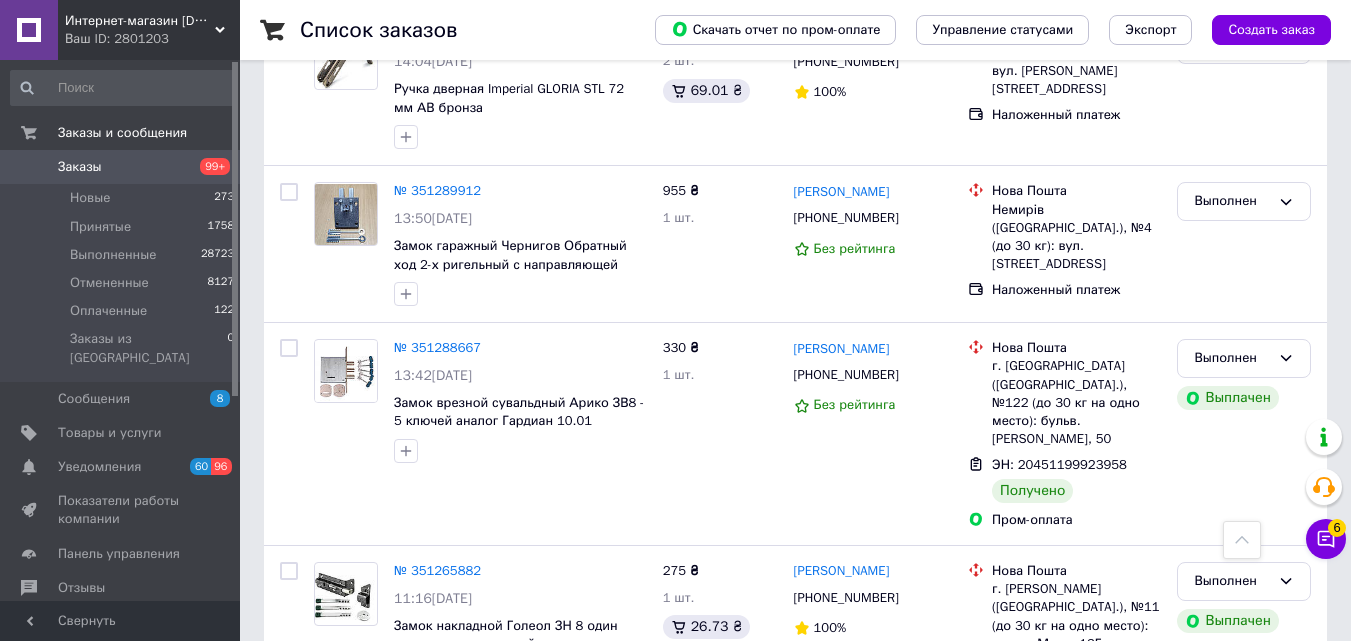 scroll, scrollTop: 3040, scrollLeft: 0, axis: vertical 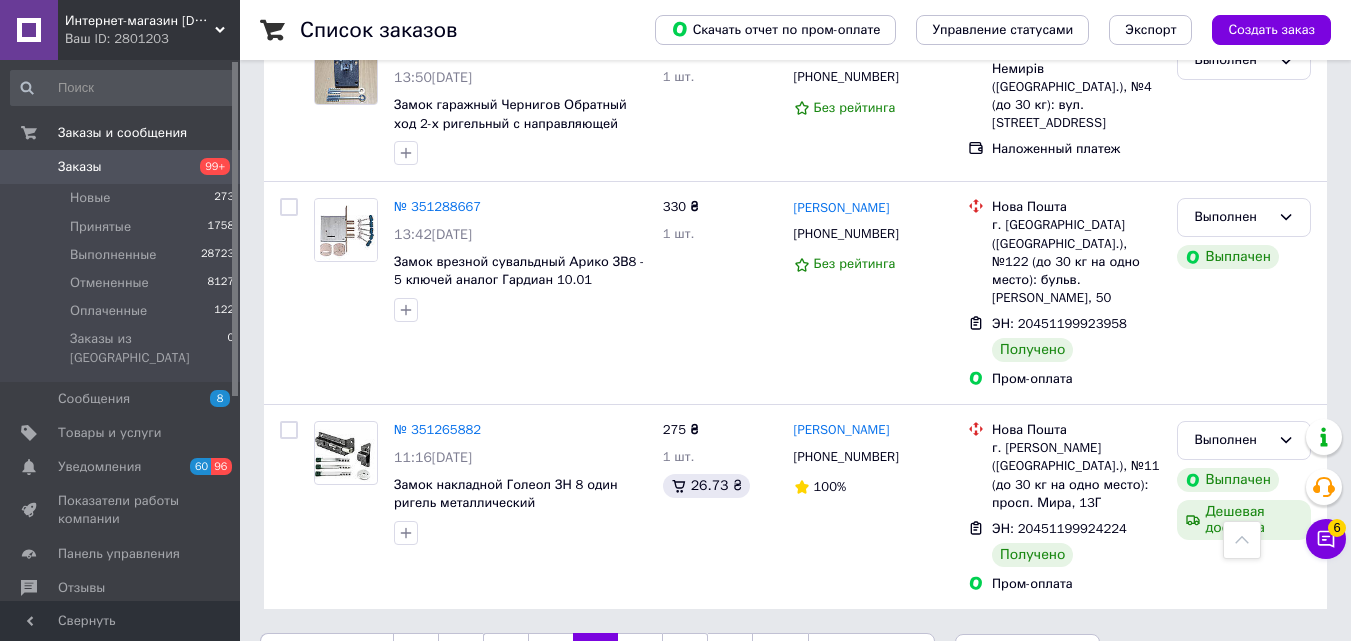 click on "6" at bounding box center (640, 654) 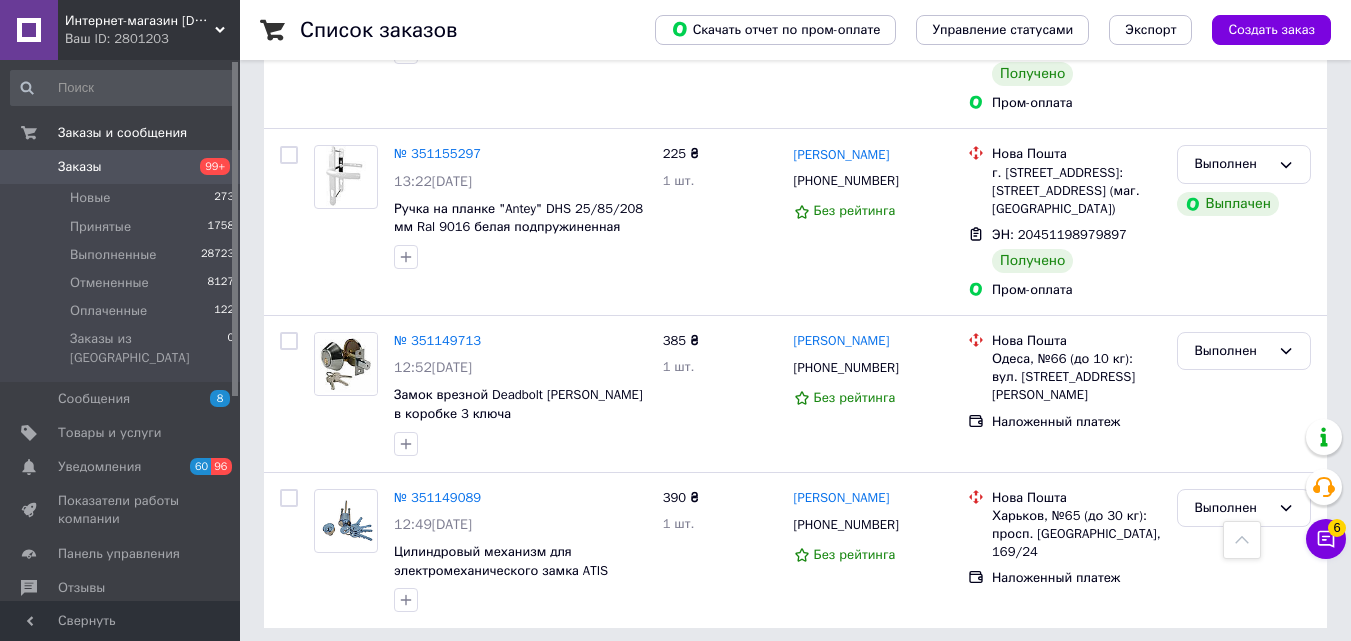 scroll, scrollTop: 3060, scrollLeft: 0, axis: vertical 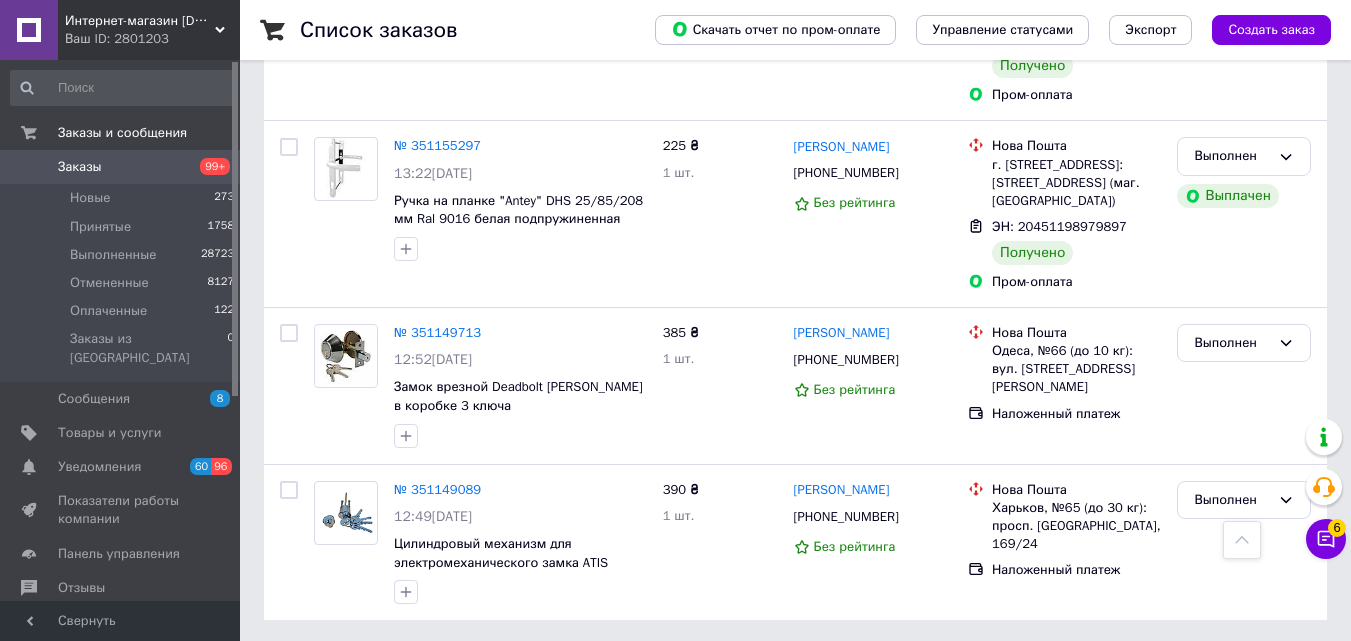 click on "1" at bounding box center [416, 665] 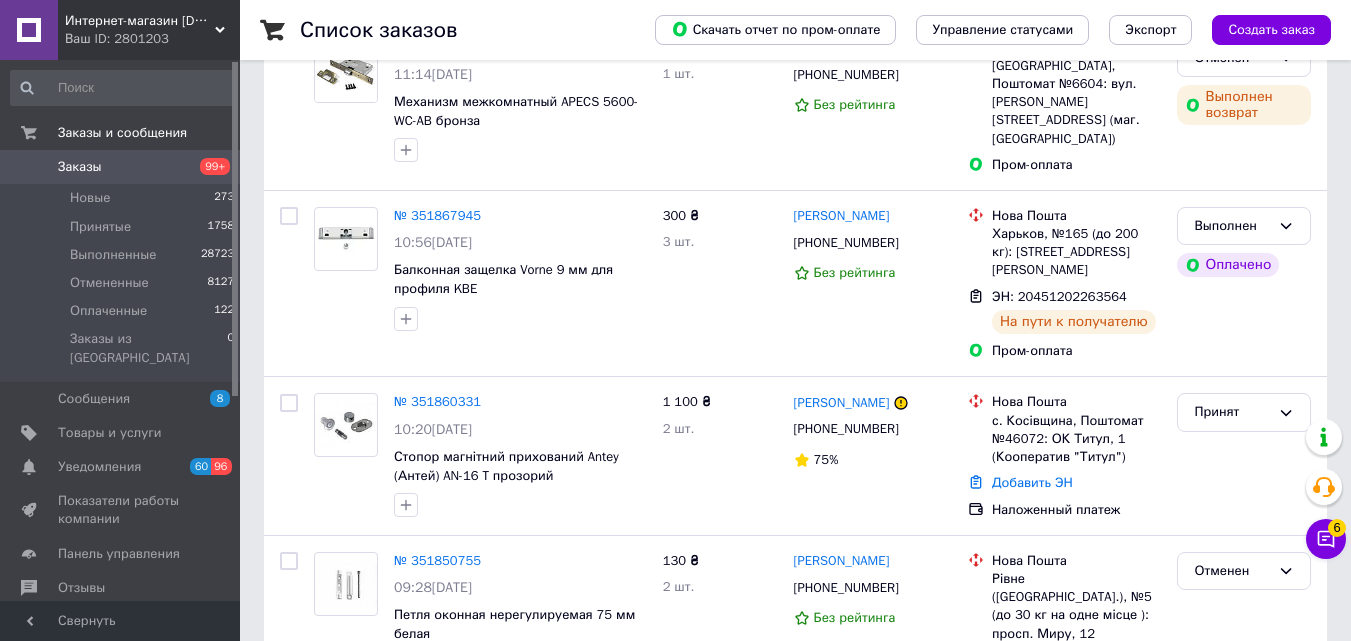 scroll, scrollTop: 0, scrollLeft: 0, axis: both 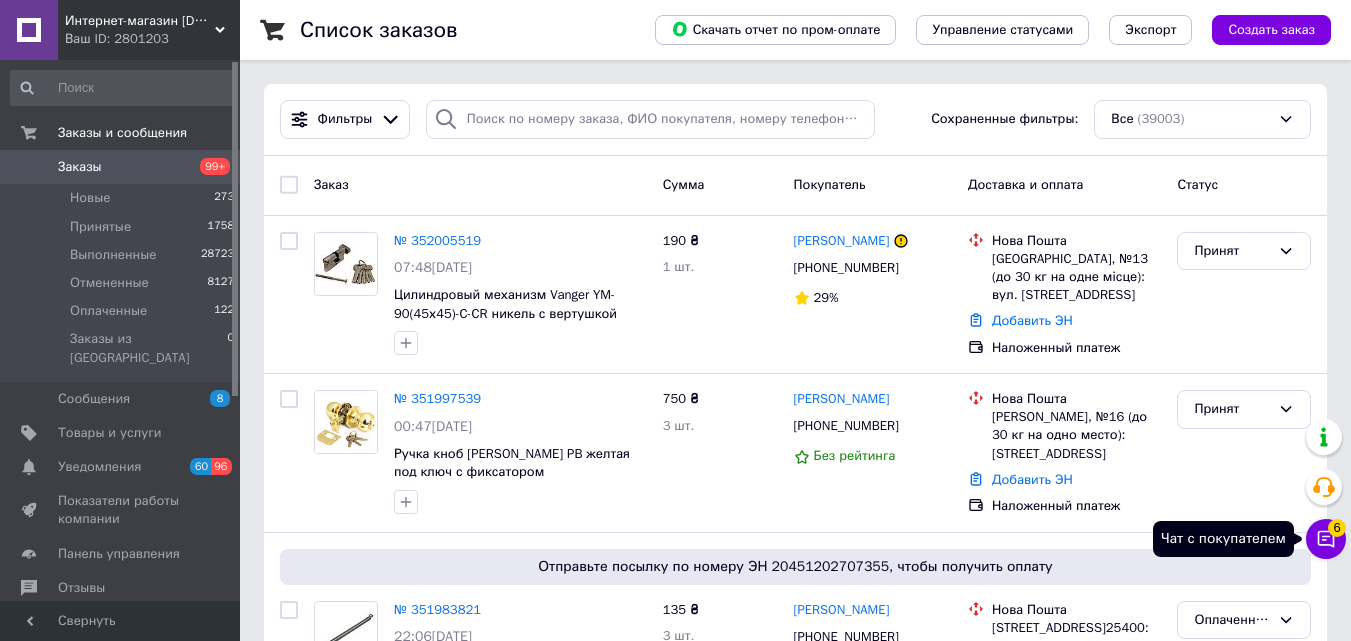 click 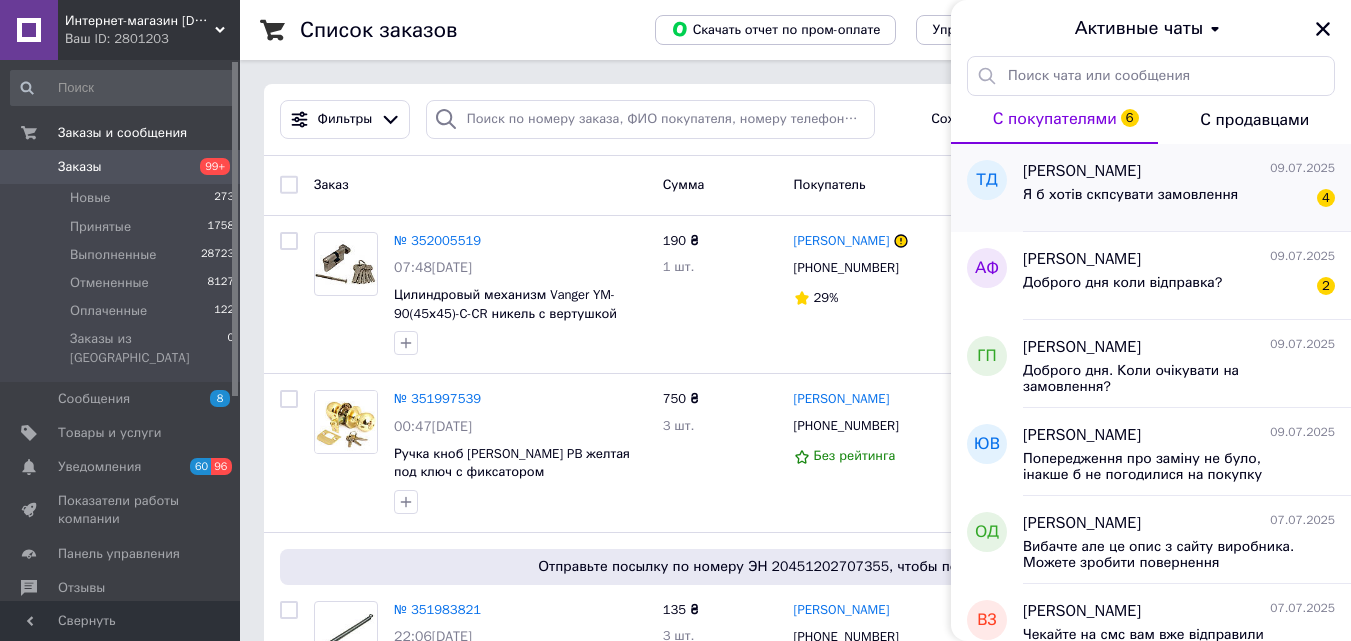click on "Я б хотів скпсувати замовлення" at bounding box center [1130, 195] 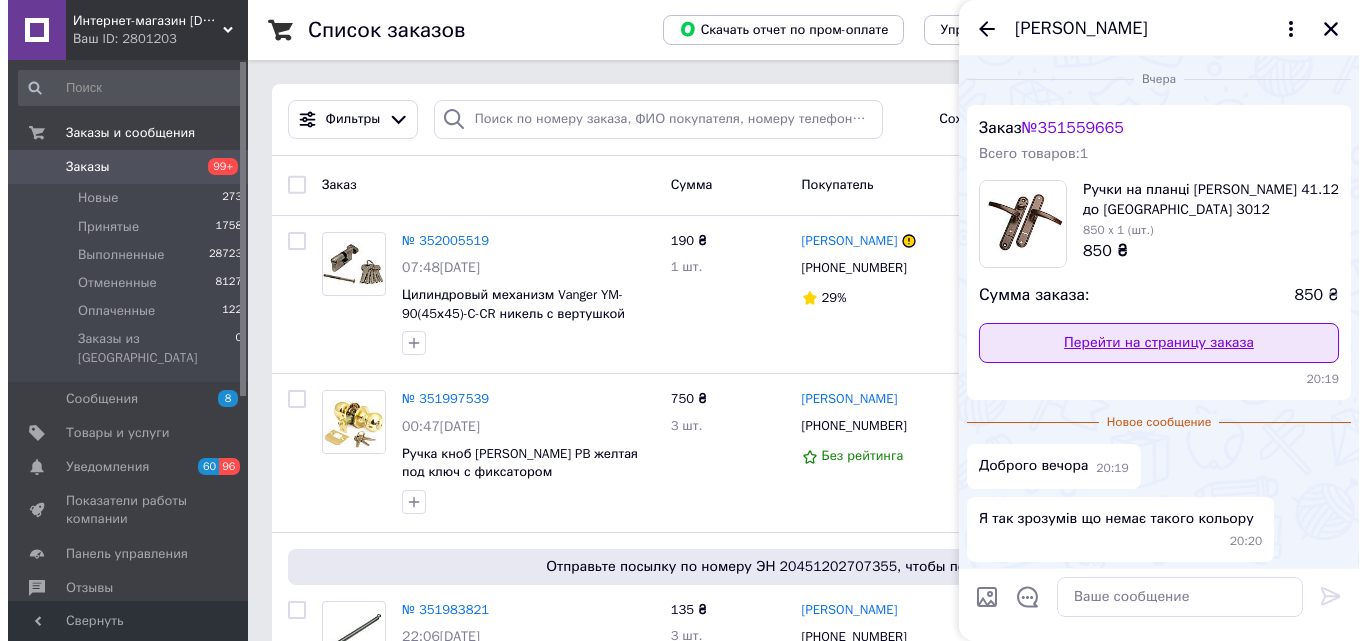 scroll, scrollTop: 0, scrollLeft: 0, axis: both 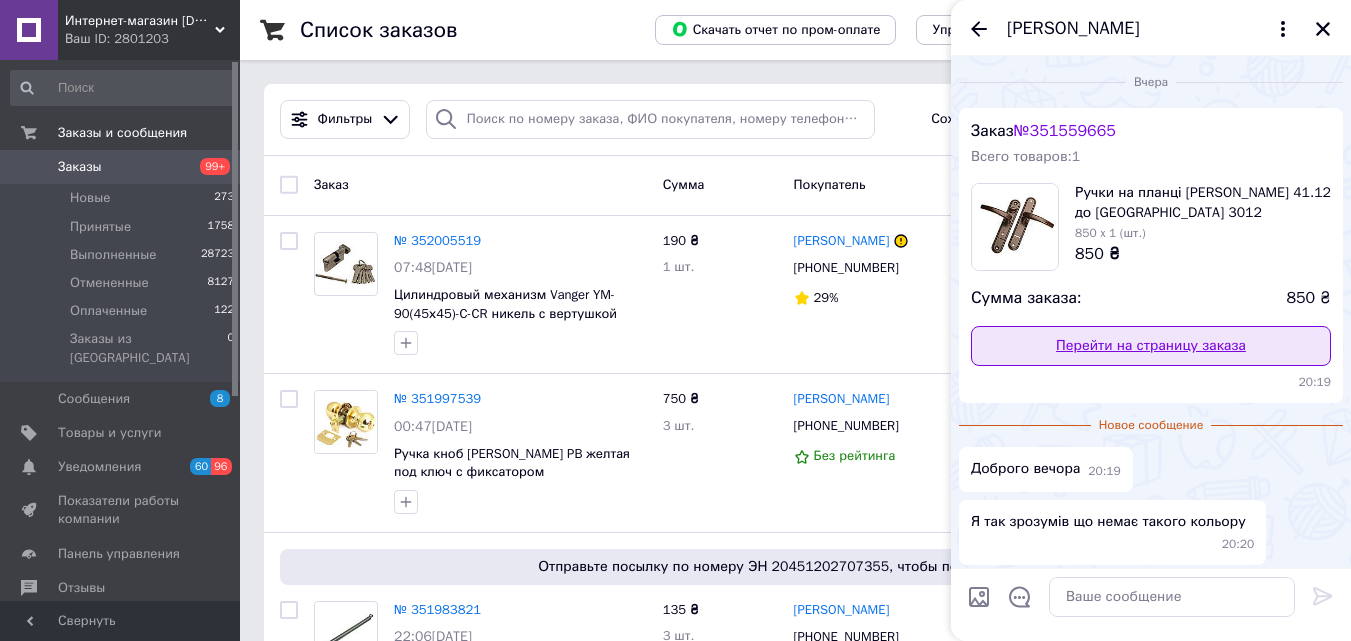 click on "Перейти на страницу заказа" at bounding box center [1151, 346] 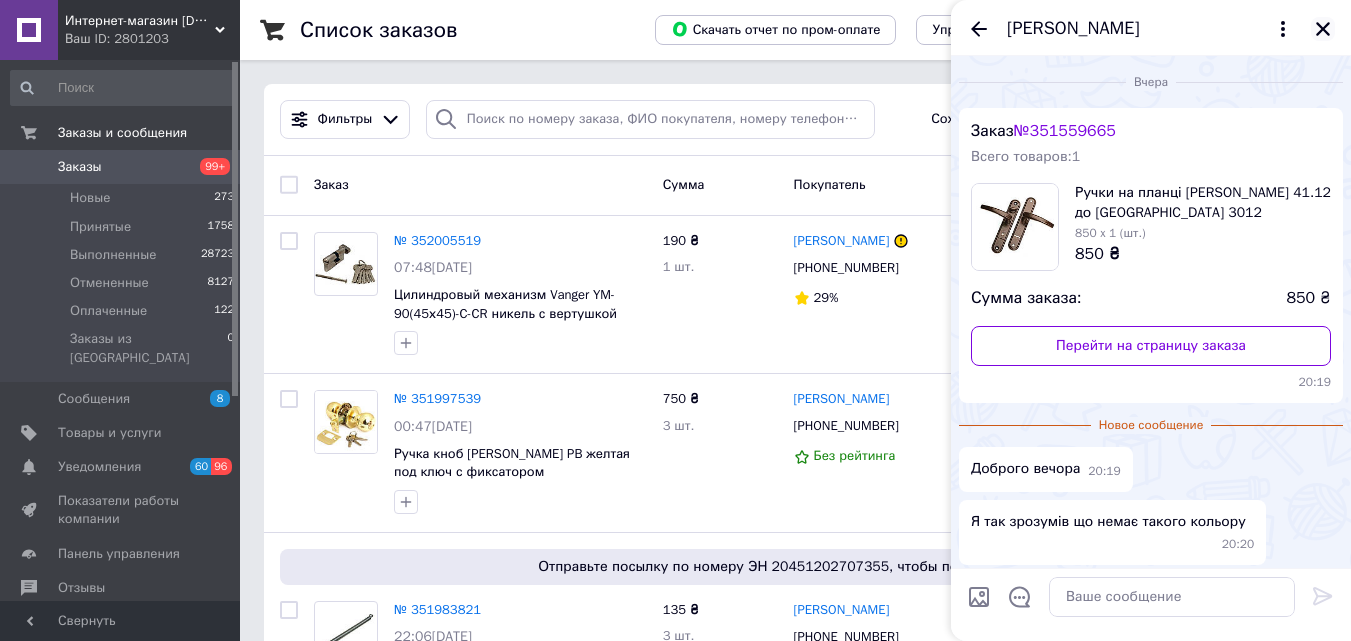 click 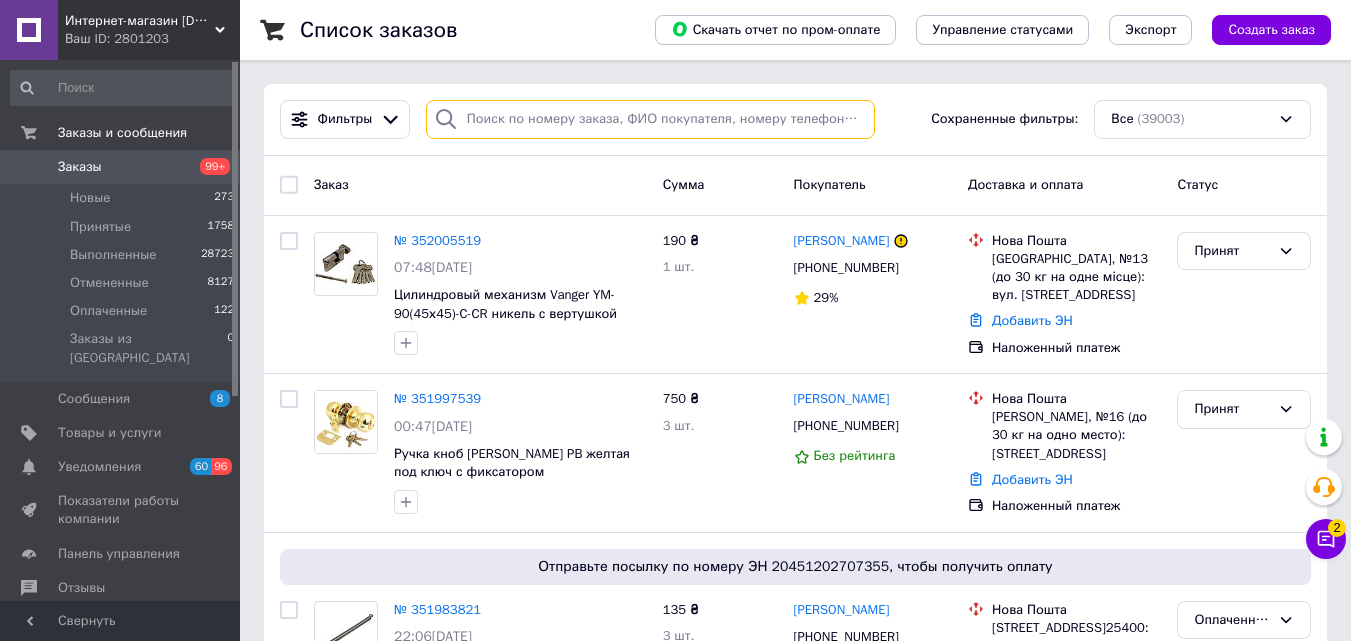 paste on "[PHONE_NUMBER]" 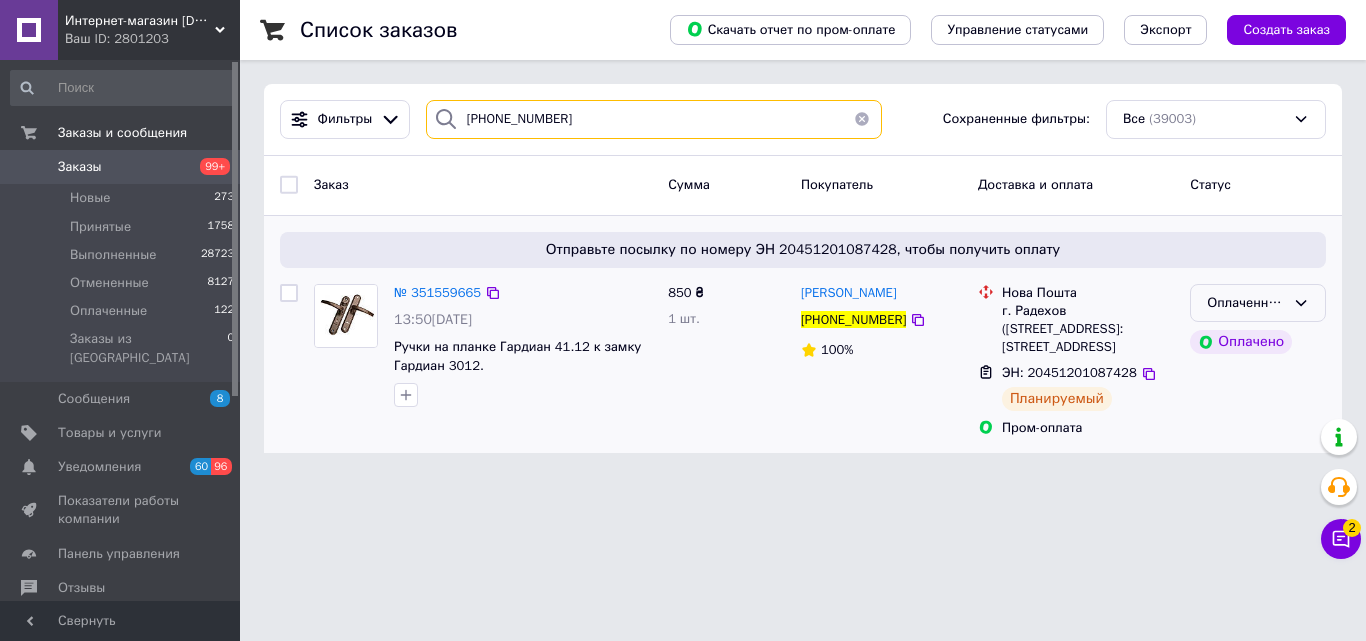 type on "[PHONE_NUMBER]" 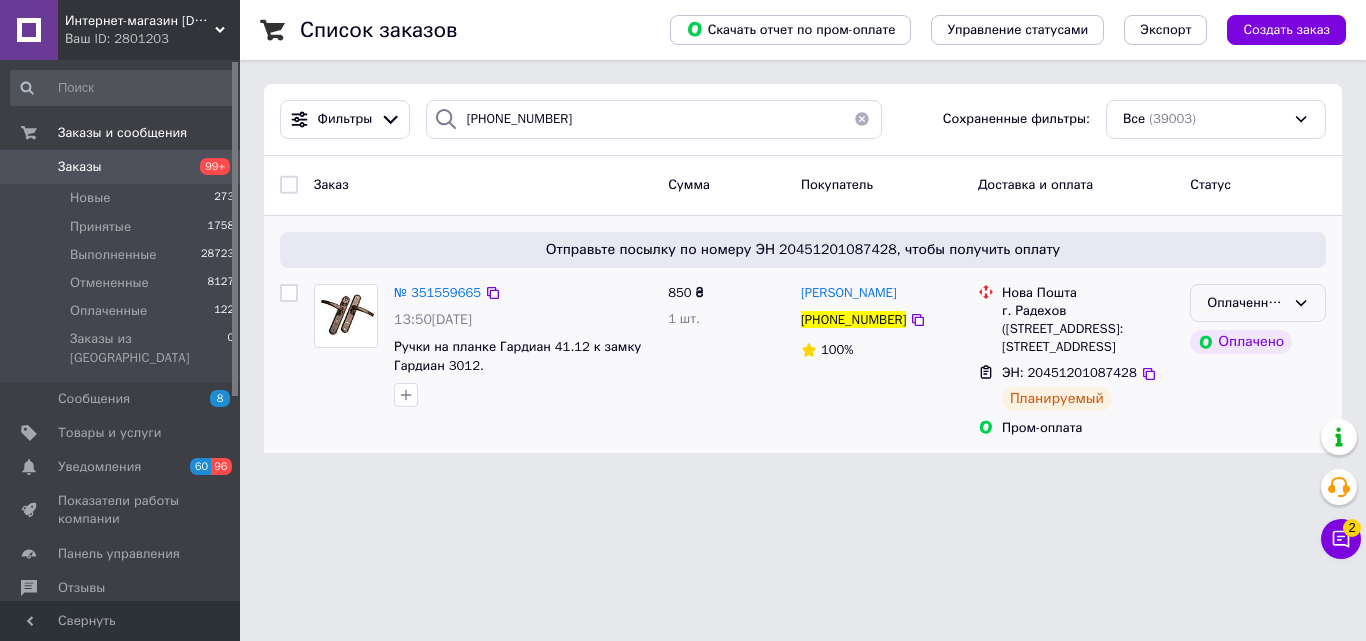 click on "Оплаченный" at bounding box center (1246, 303) 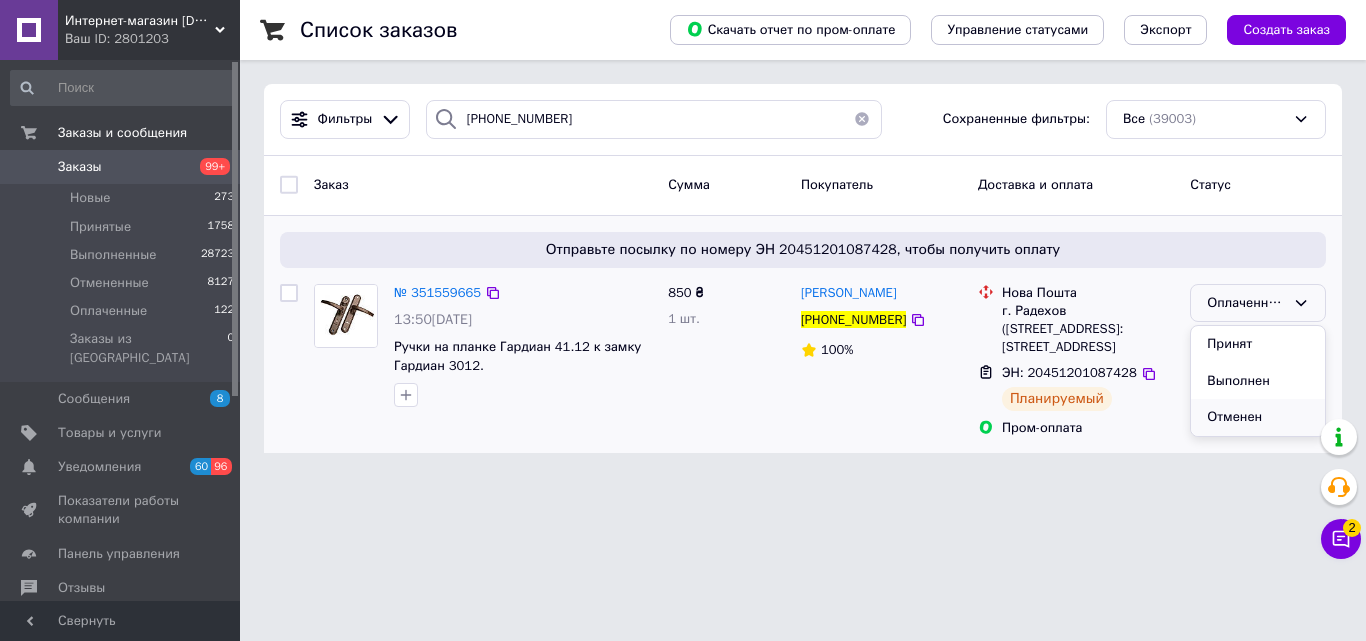 click on "Отменен" at bounding box center [1258, 417] 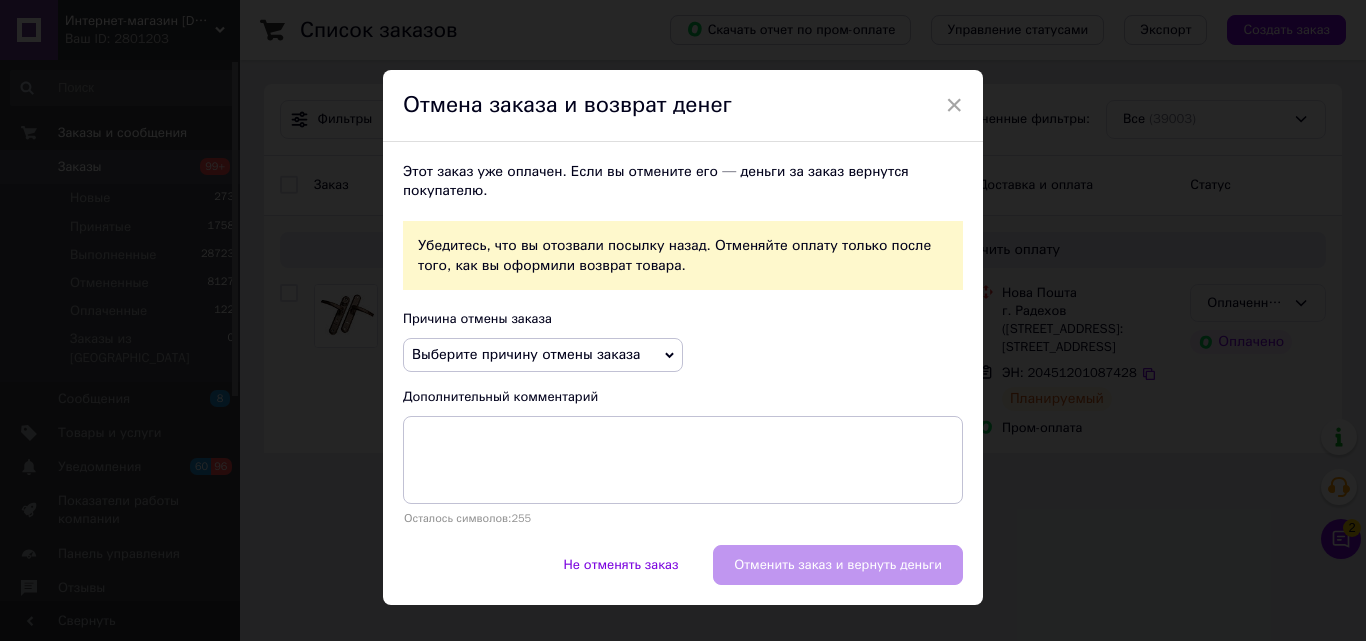 click on "Выберите причину отмены заказа" at bounding box center (543, 355) 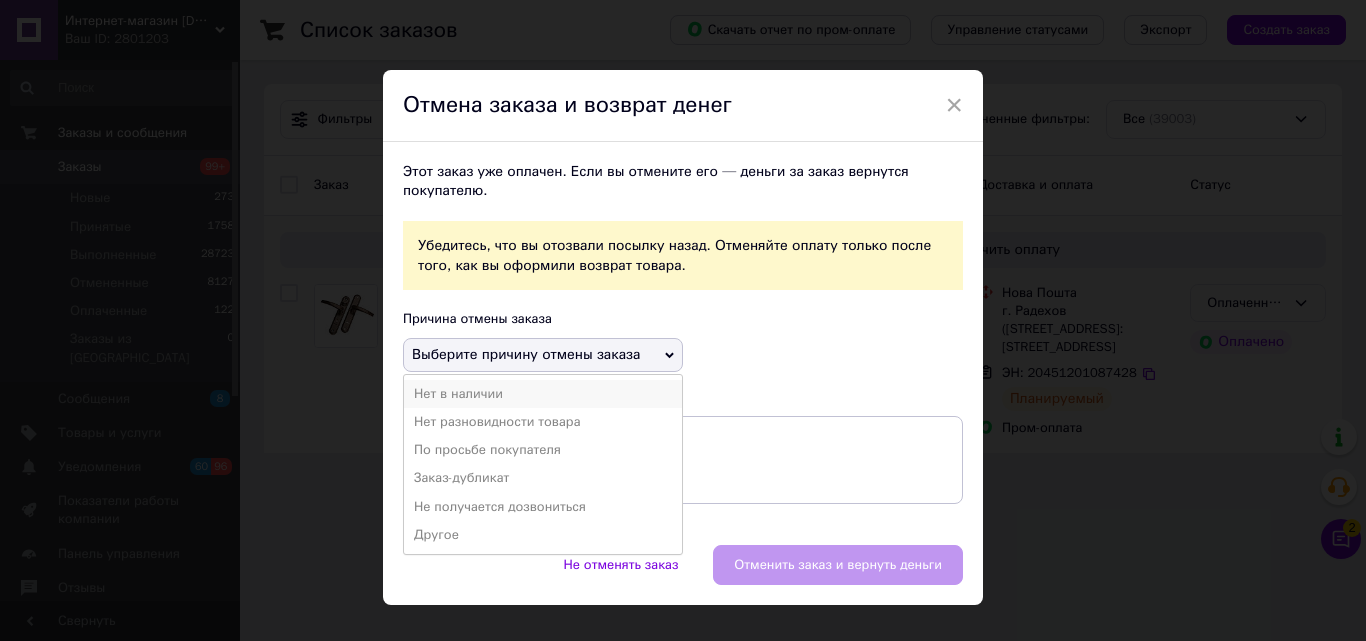 click on "Нет в наличии" at bounding box center [543, 394] 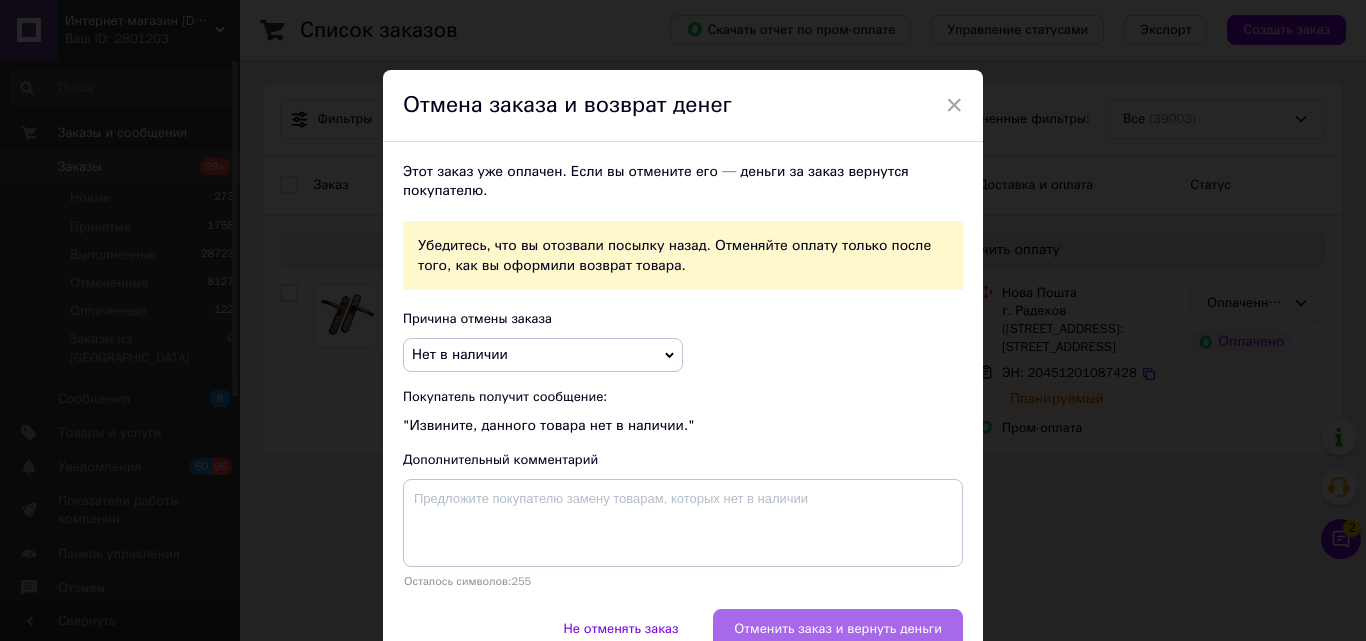 click on "Отменить заказ и вернуть деньги" at bounding box center [838, 629] 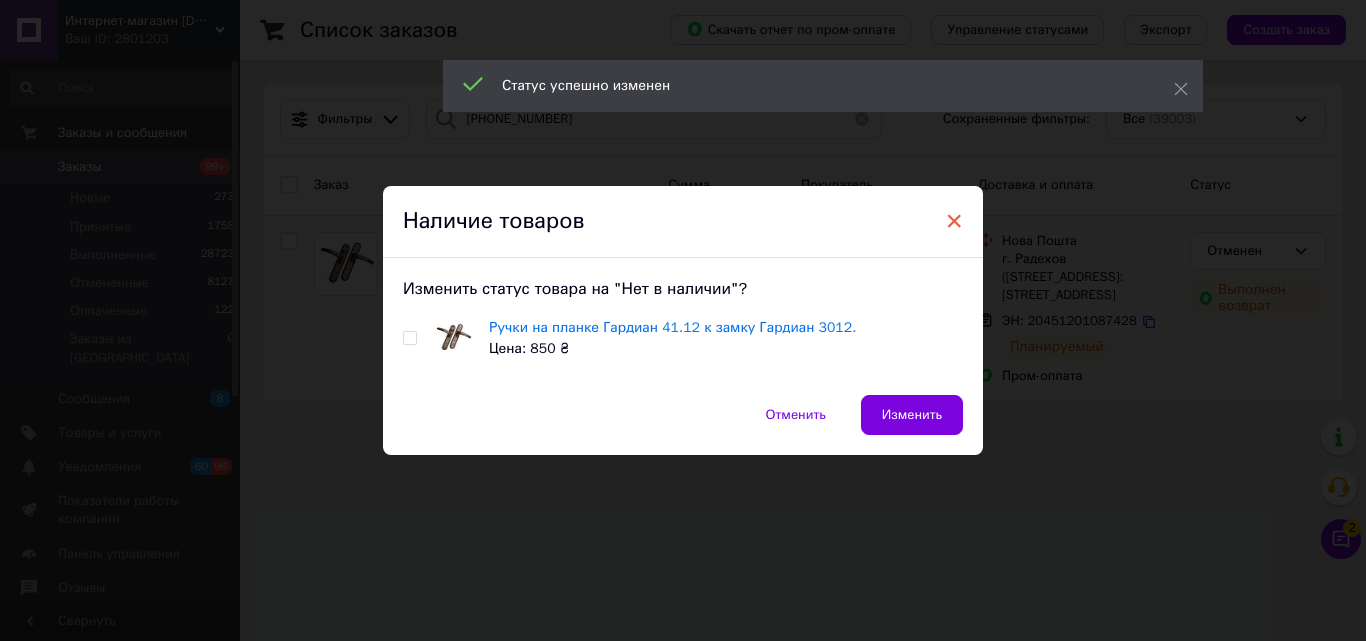 click on "×" at bounding box center [954, 221] 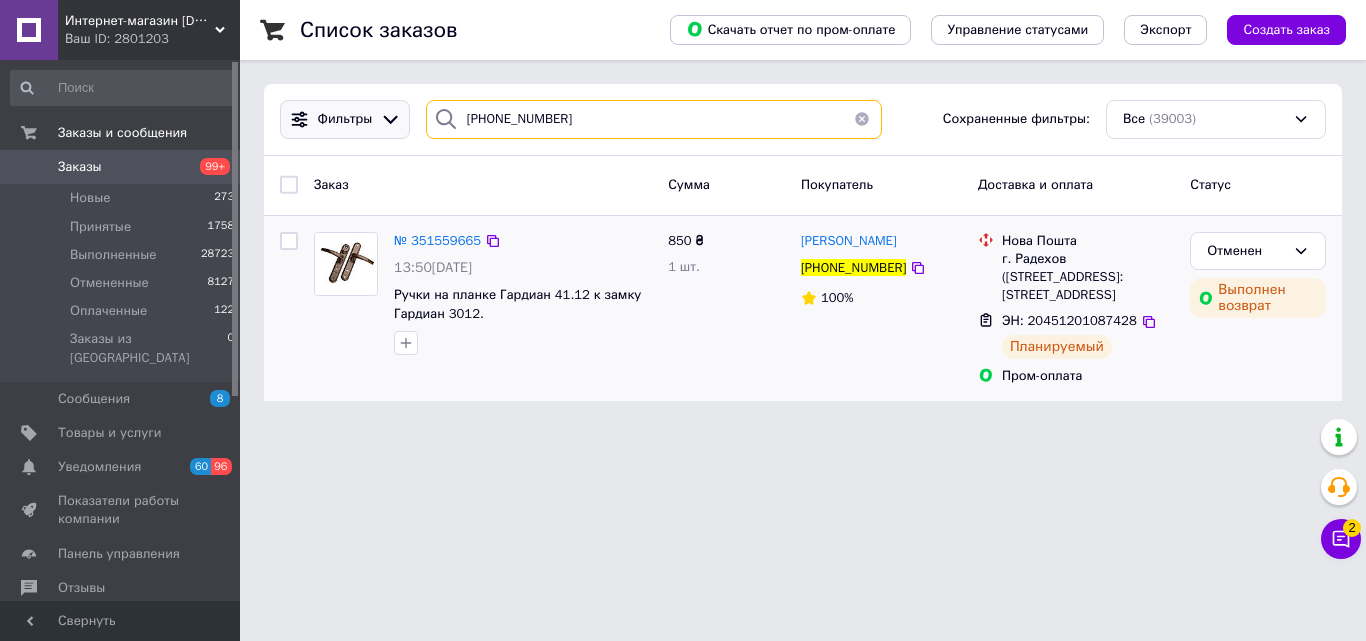 drag, startPoint x: 580, startPoint y: 118, endPoint x: 367, endPoint y: 131, distance: 213.39635 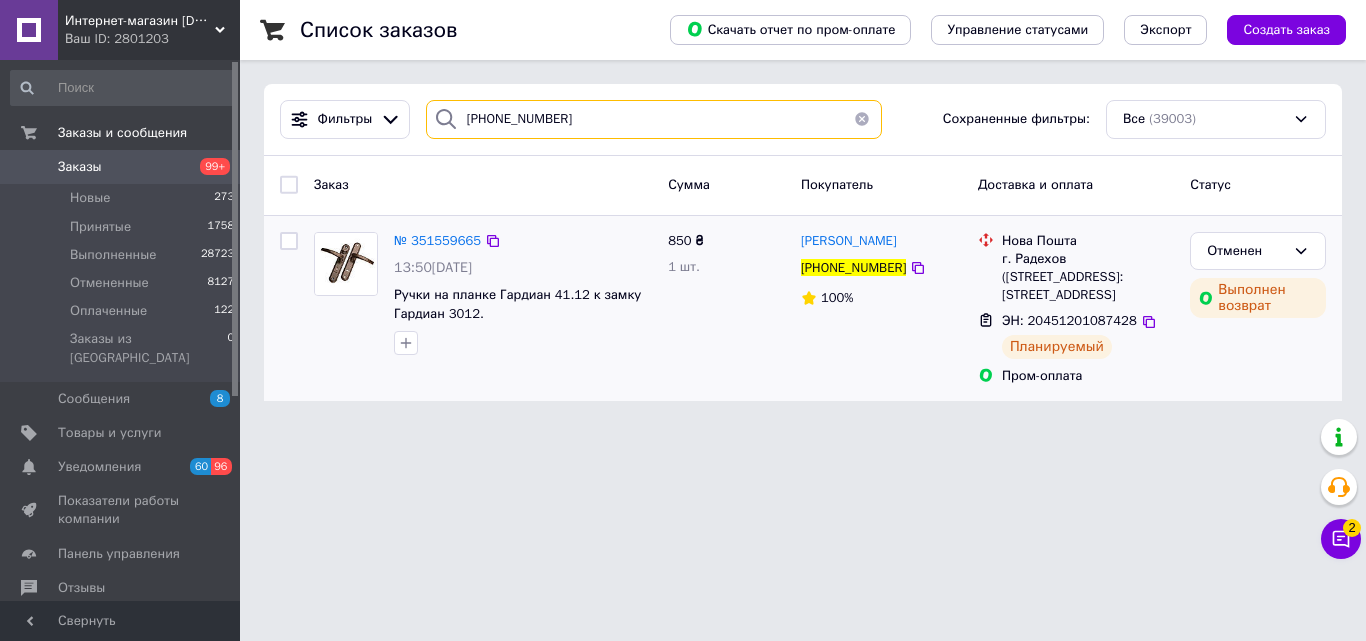 type 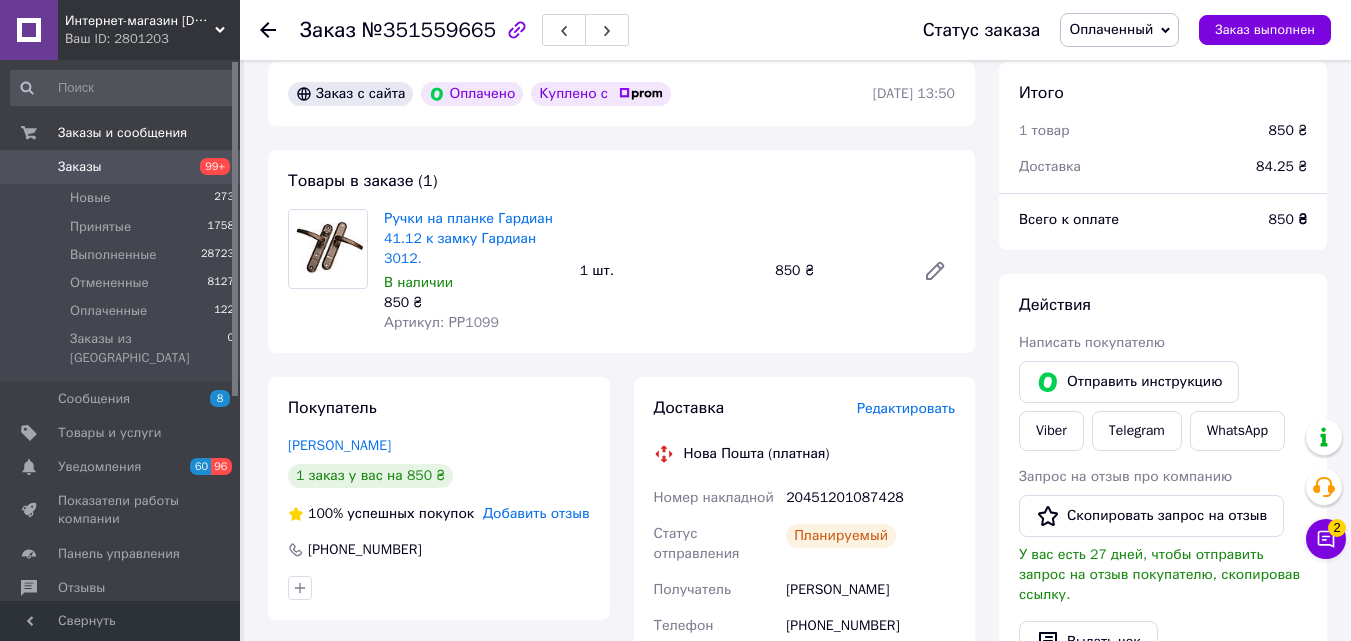 scroll, scrollTop: 300, scrollLeft: 0, axis: vertical 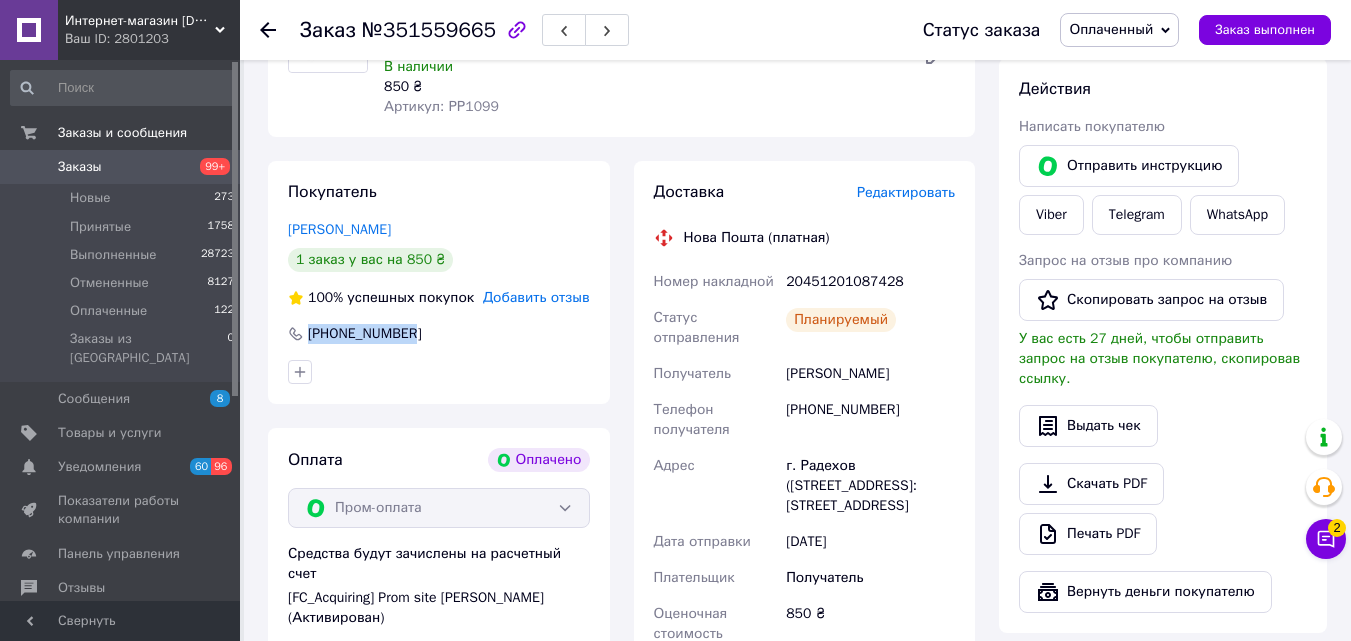 drag, startPoint x: 399, startPoint y: 318, endPoint x: 338, endPoint y: 319, distance: 61.008198 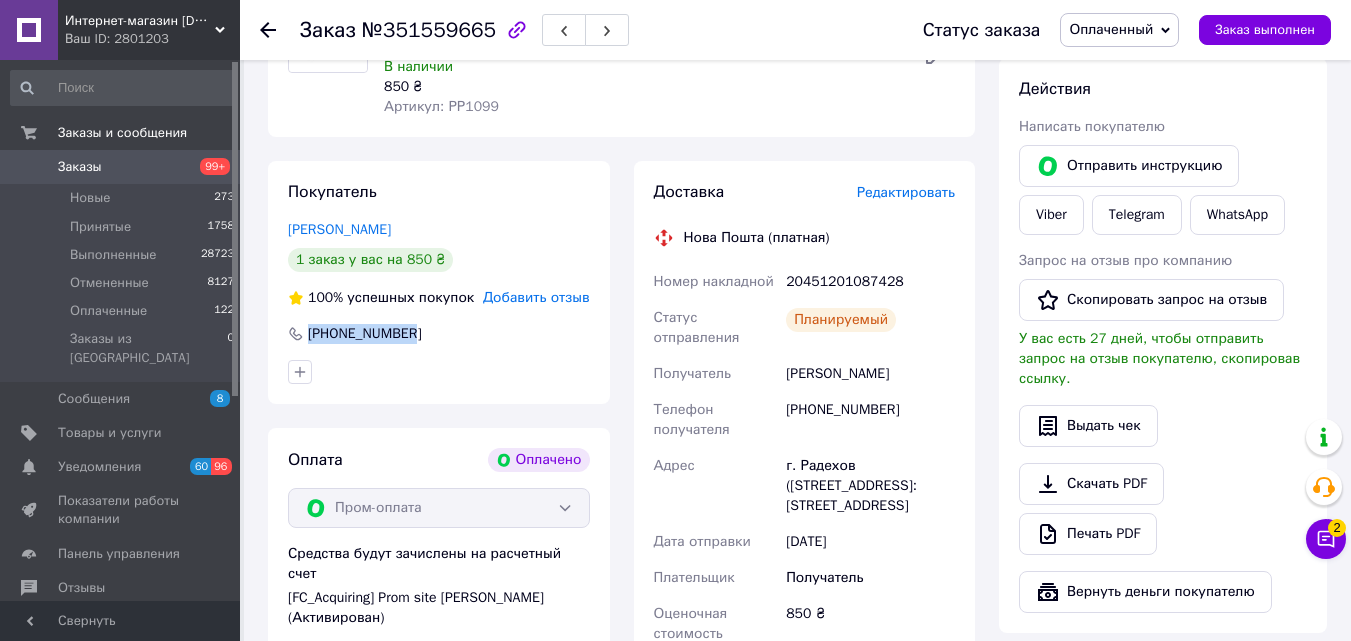click on "[PHONE_NUMBER]" at bounding box center (439, 334) 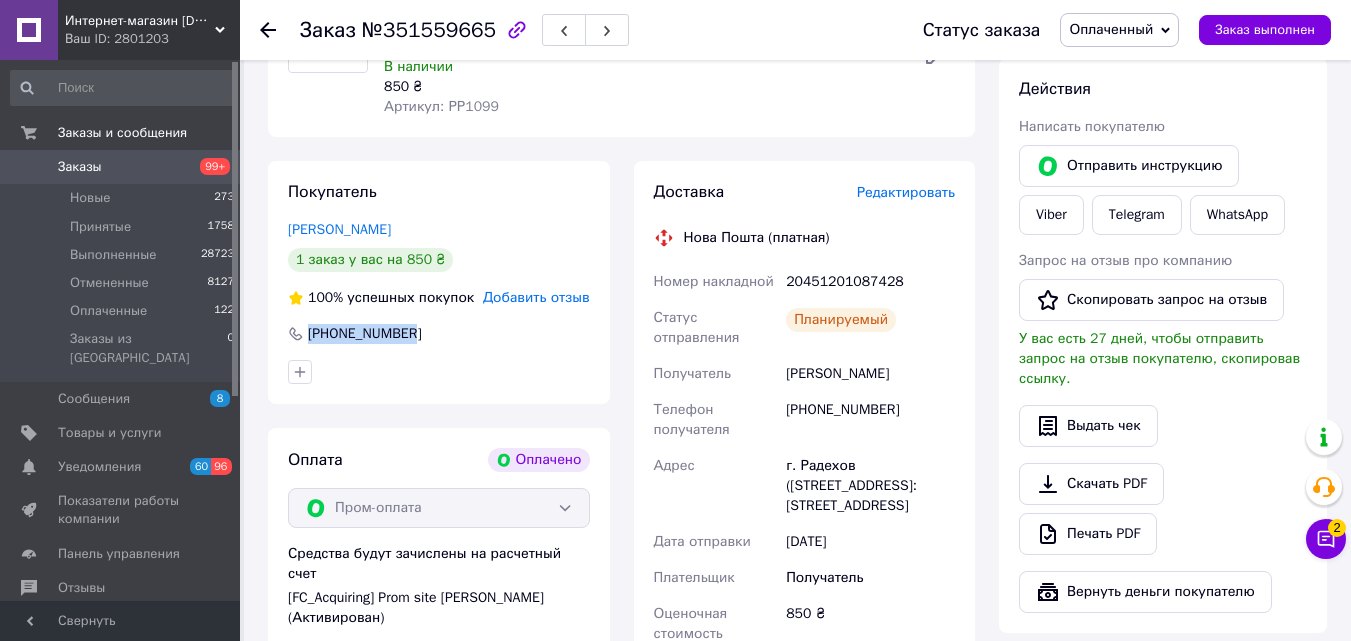 drag, startPoint x: 310, startPoint y: 312, endPoint x: 423, endPoint y: 319, distance: 113.216606 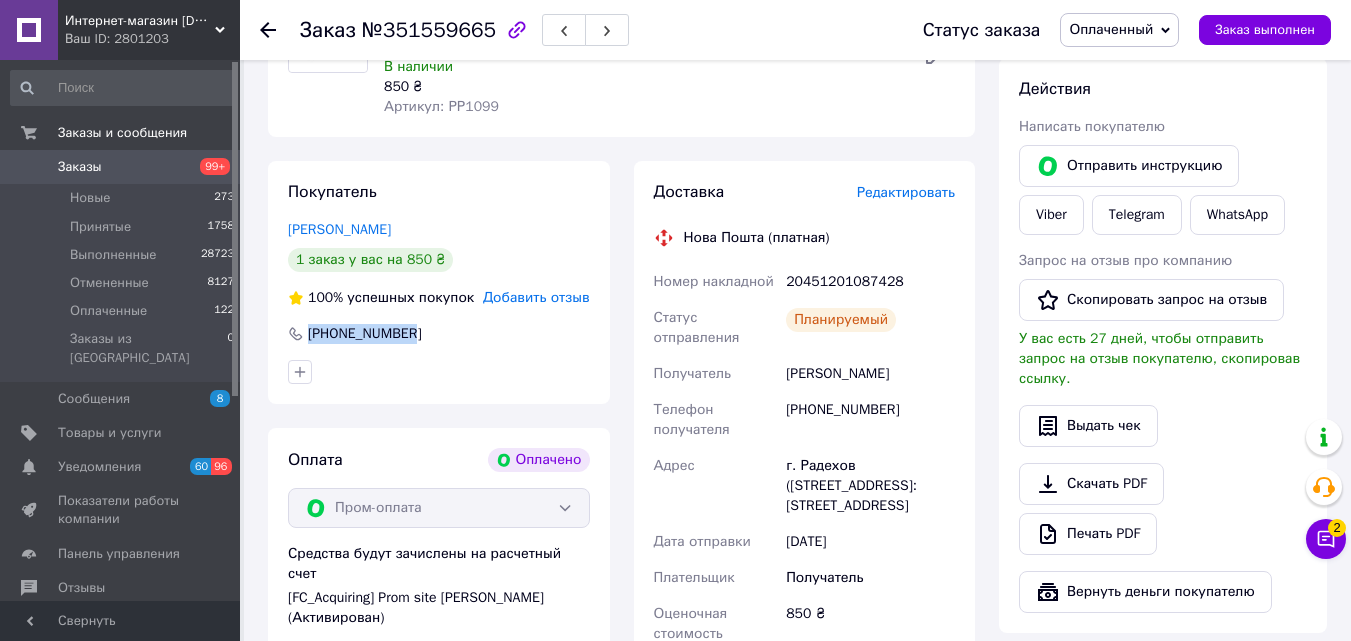 copy on "[PHONE_NUMBER]" 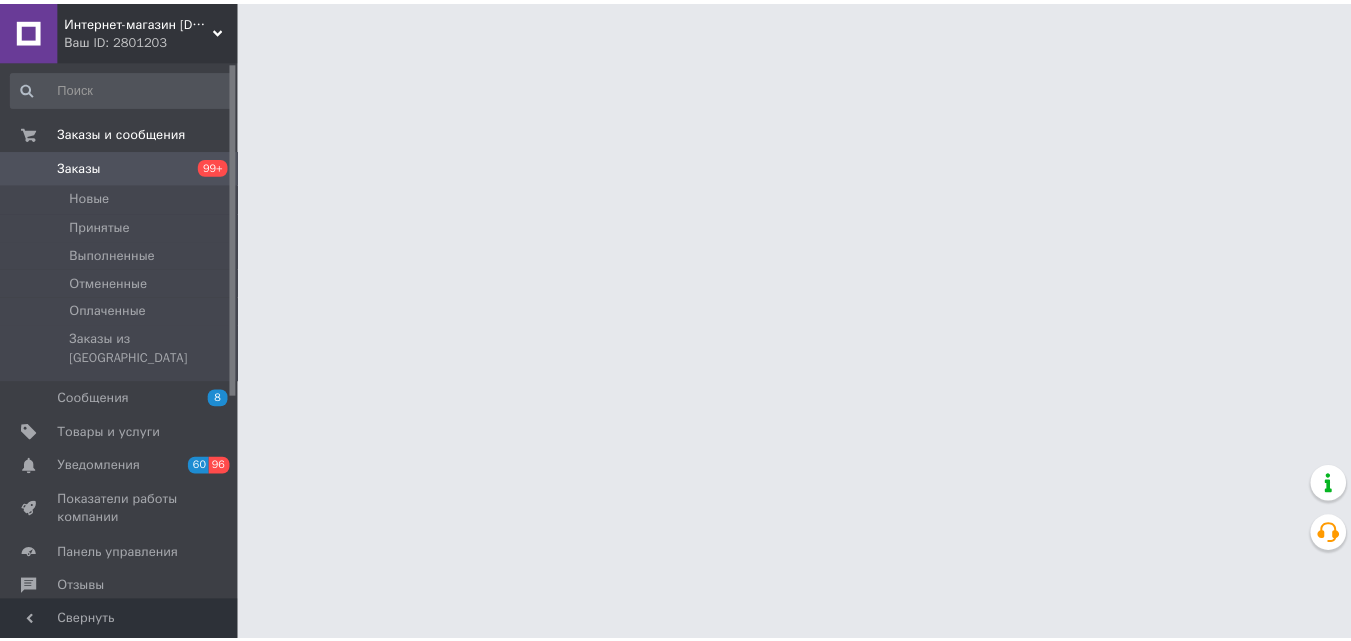 scroll, scrollTop: 0, scrollLeft: 0, axis: both 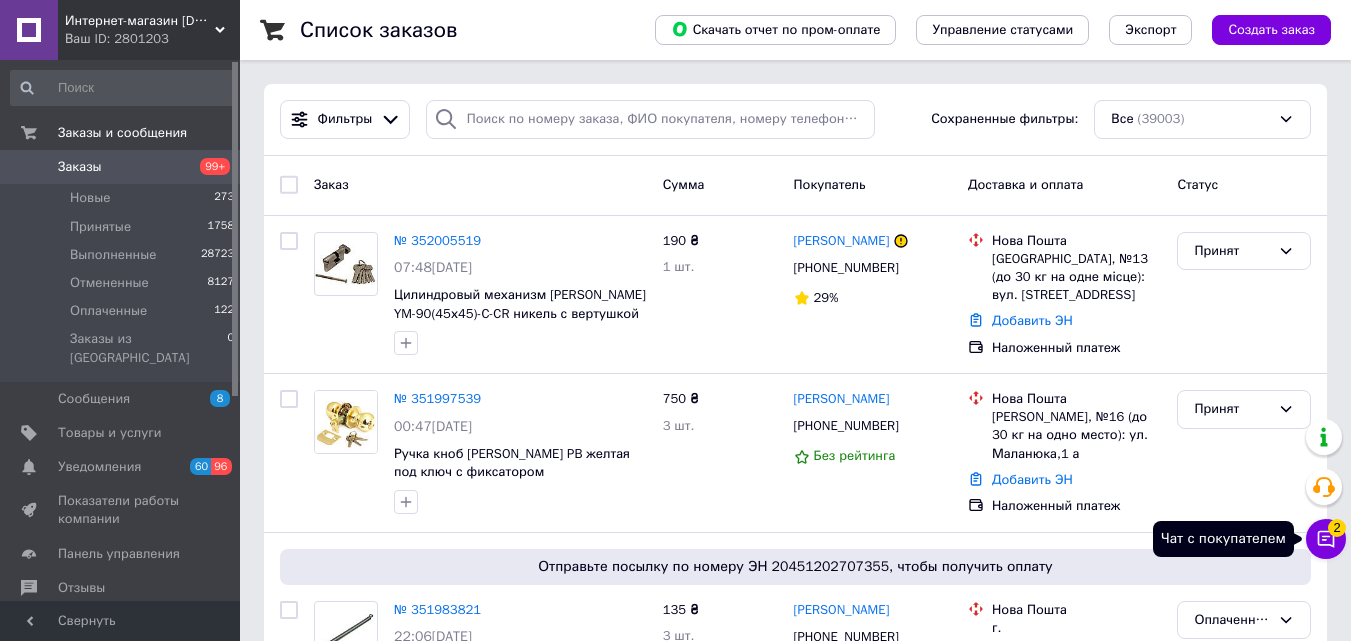 click 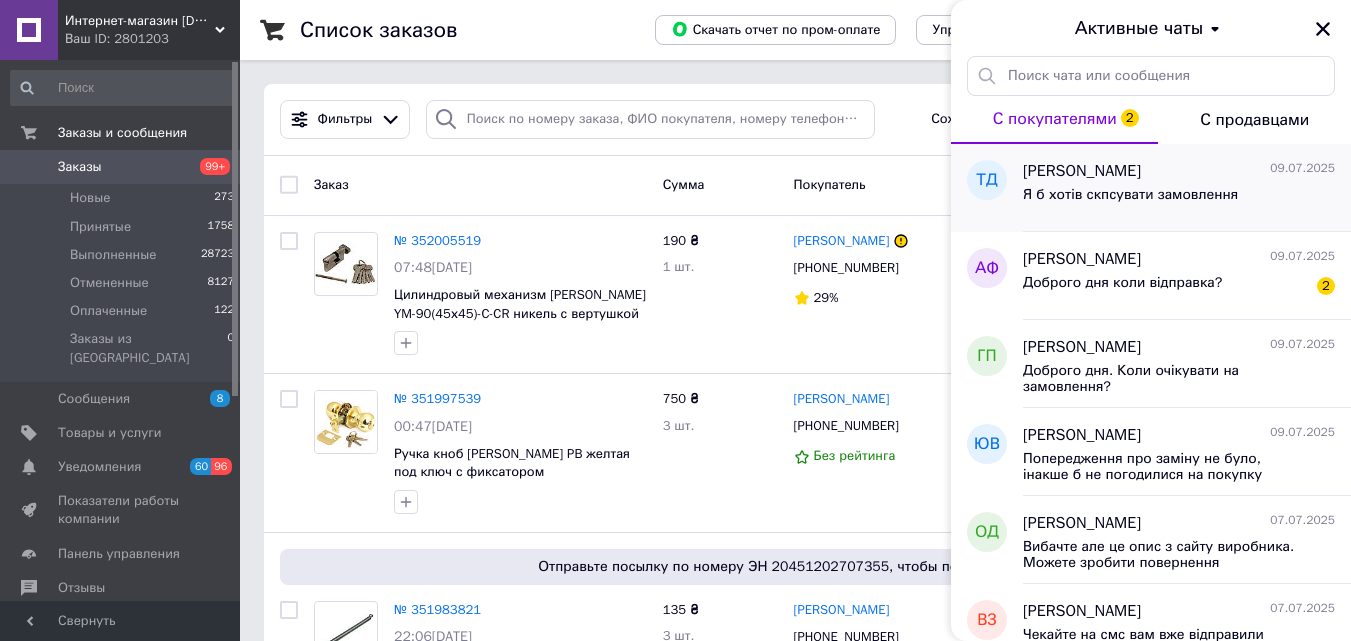 click on "Я б хотів скпсувати замовлення" at bounding box center (1130, 195) 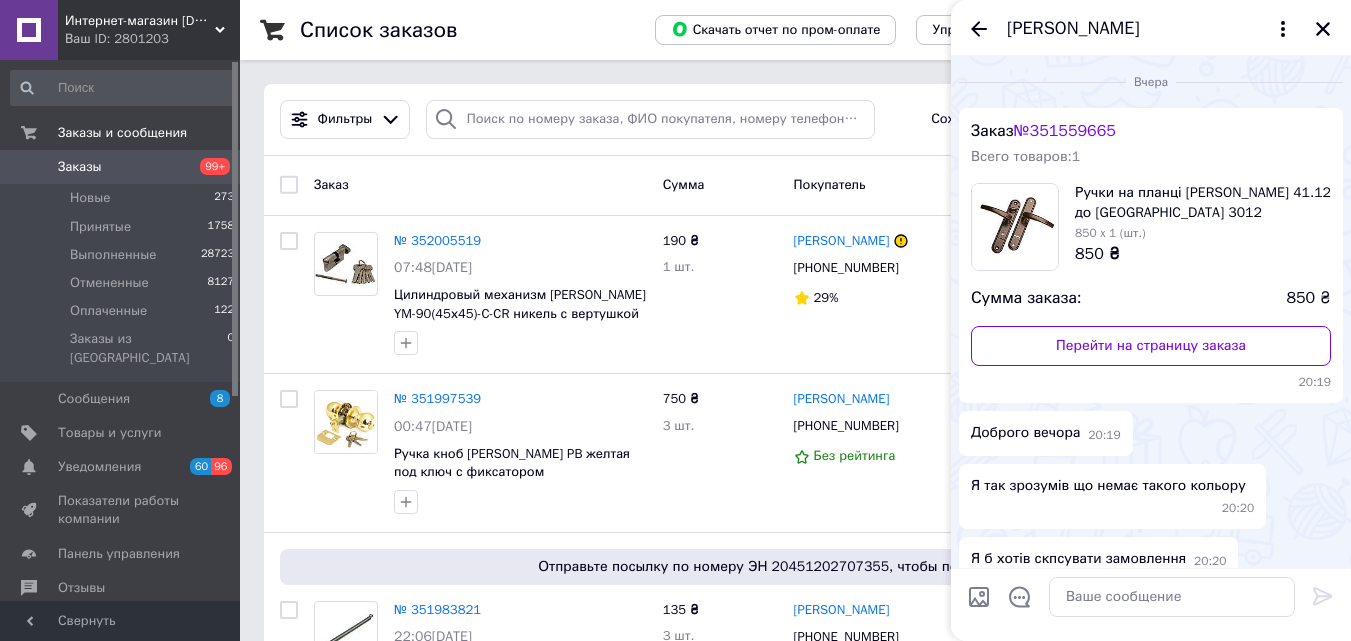 scroll, scrollTop: 95, scrollLeft: 0, axis: vertical 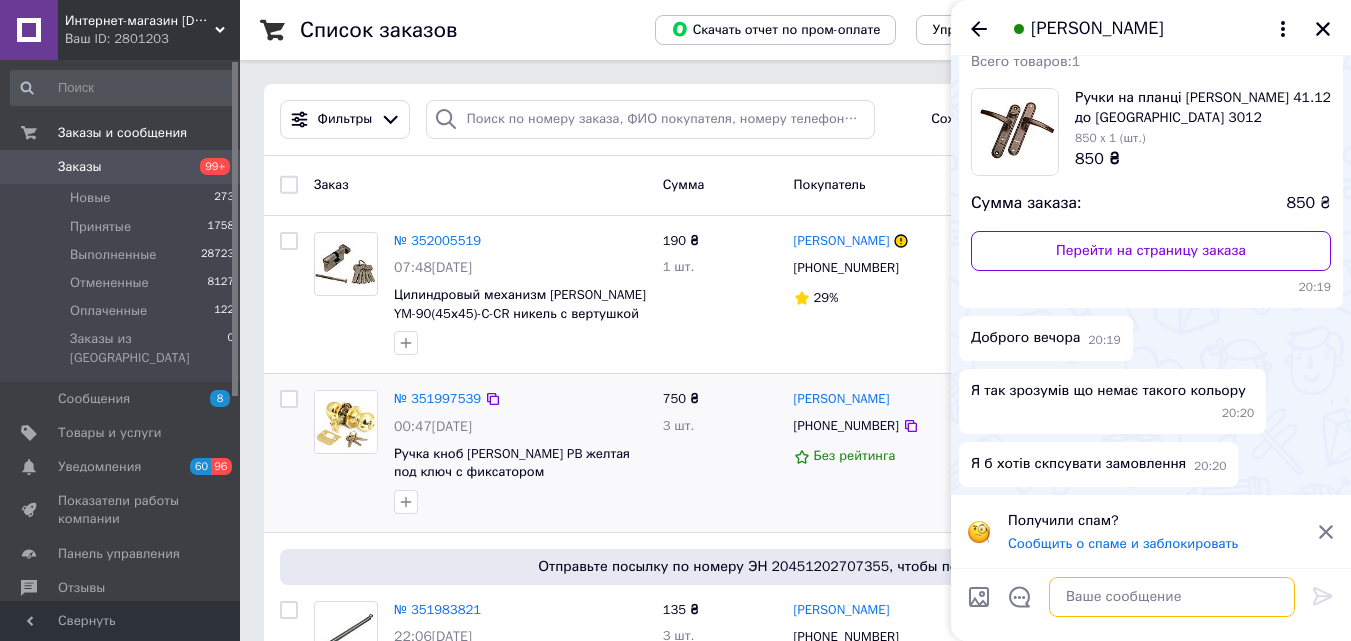 drag, startPoint x: 1095, startPoint y: 598, endPoint x: 370, endPoint y: 417, distance: 747.2523 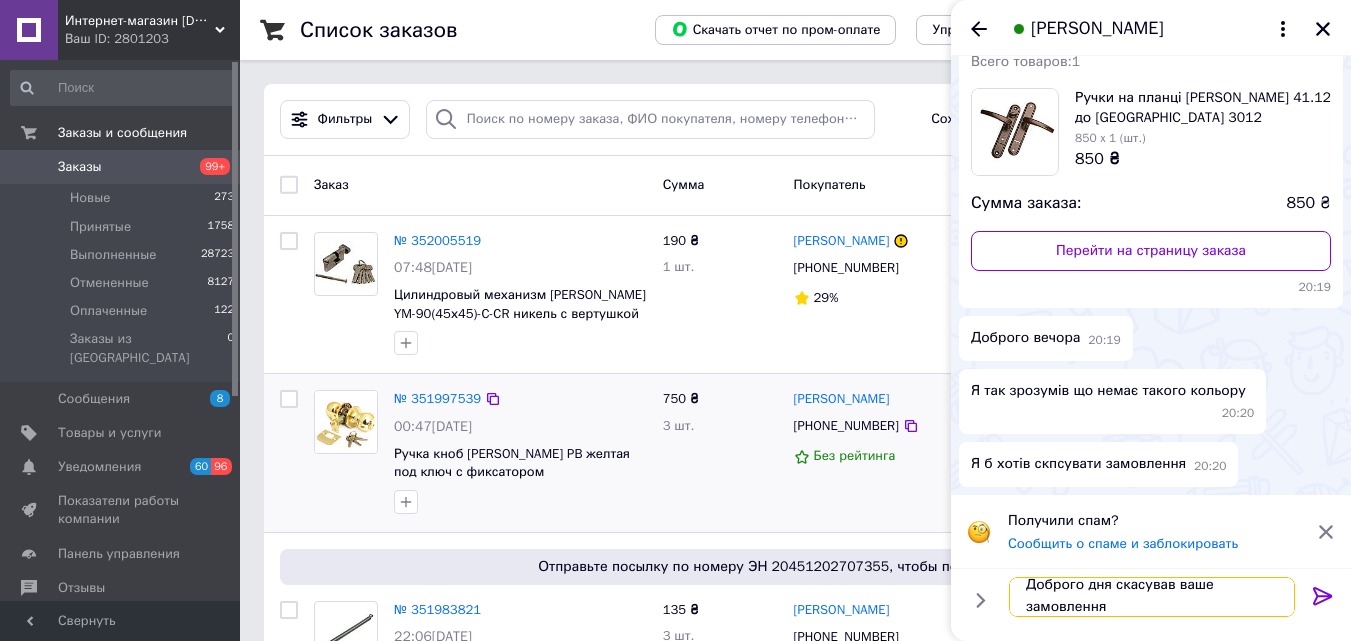 scroll, scrollTop: 2, scrollLeft: 0, axis: vertical 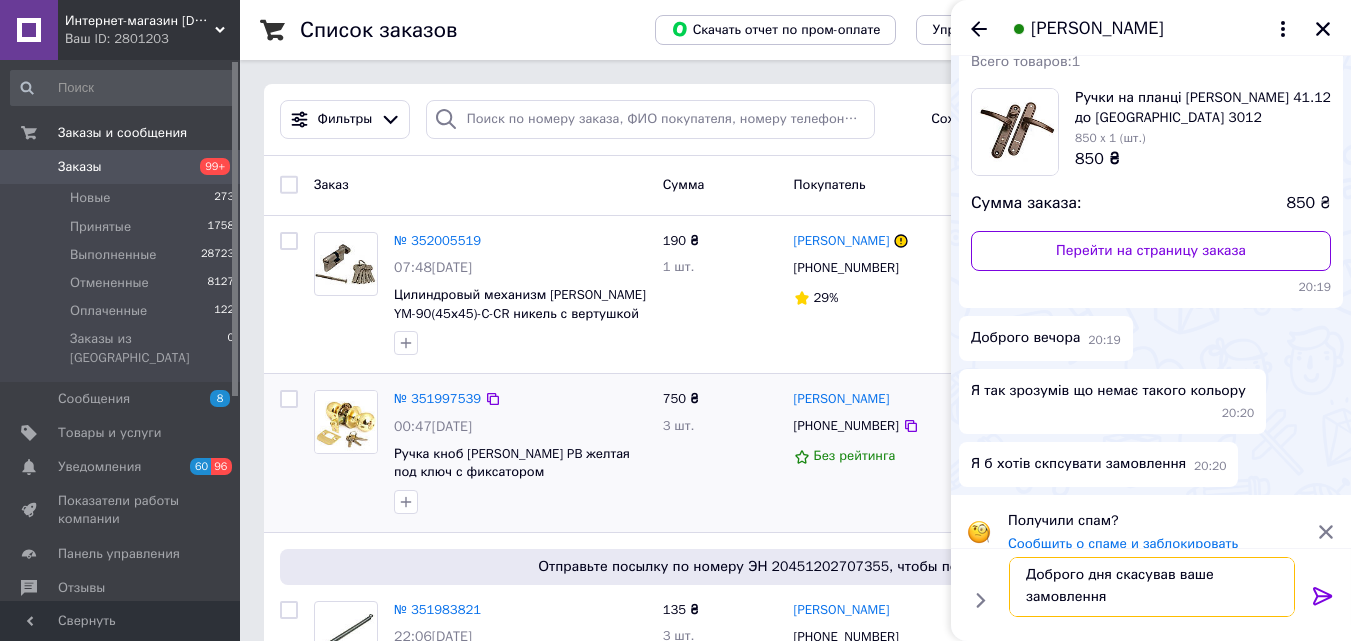 type on "Доброго дня скасував ваше замовлення." 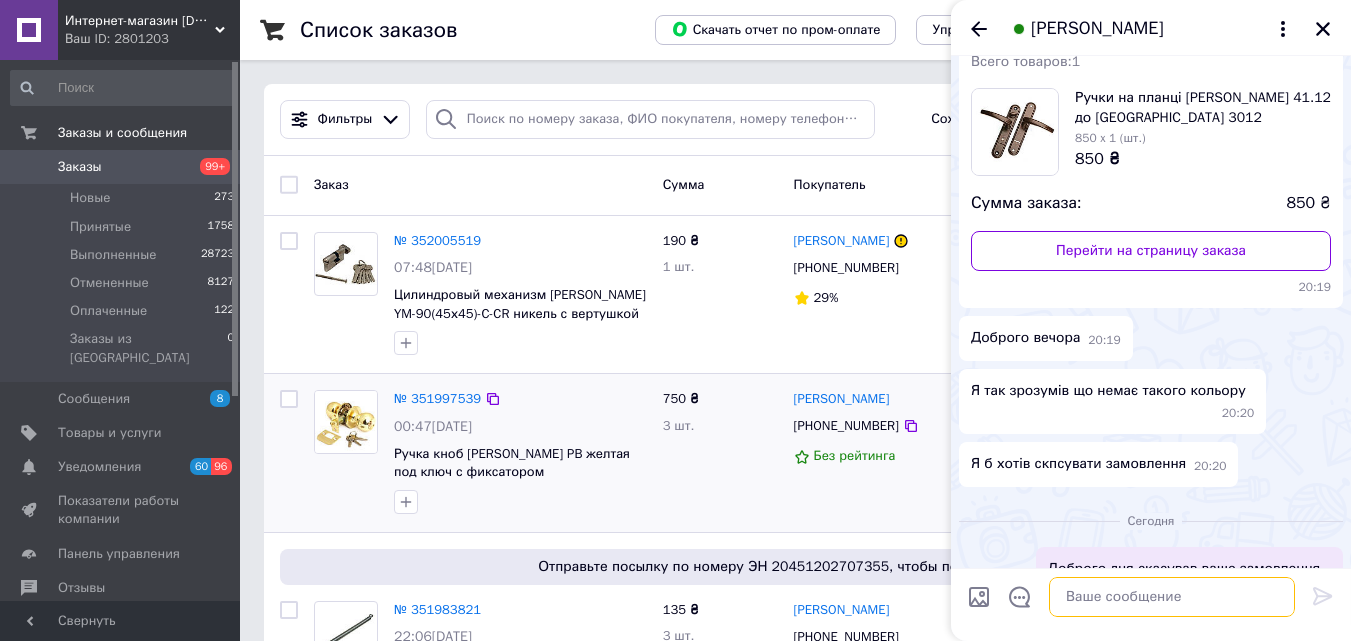 scroll, scrollTop: 0, scrollLeft: 0, axis: both 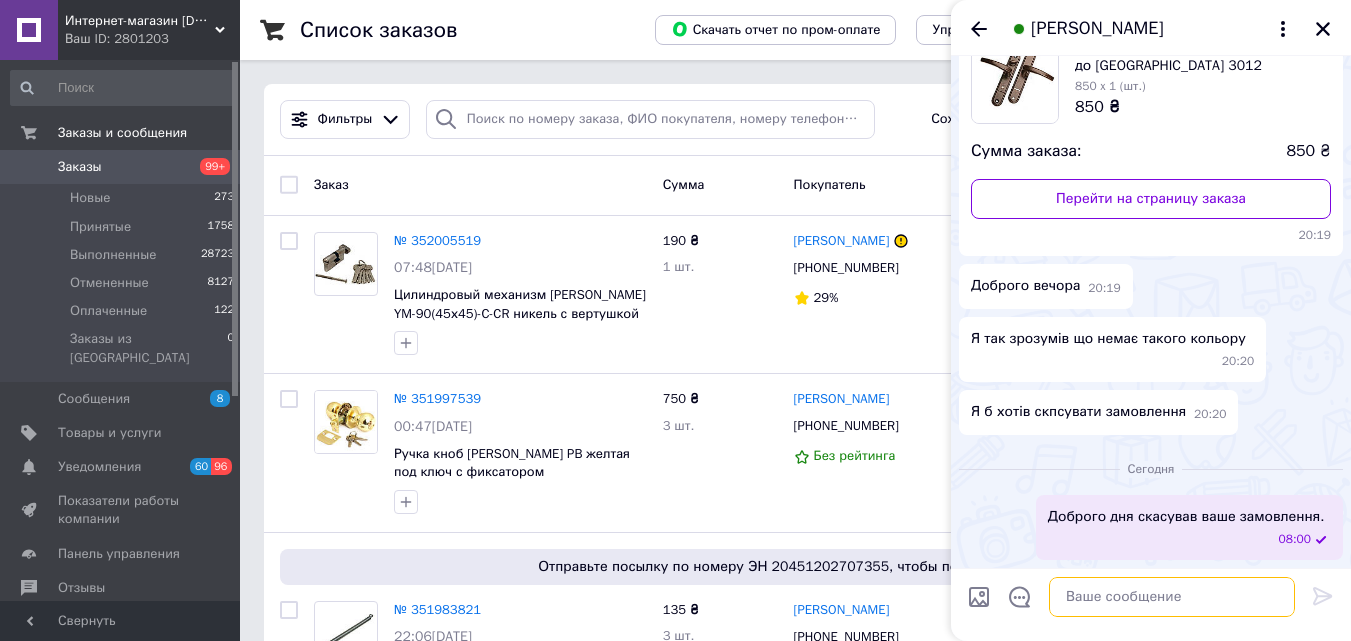 paste on "https://hoz-dom.com.ua/ua/p2489329221-ruchka-planke-gardian.html" 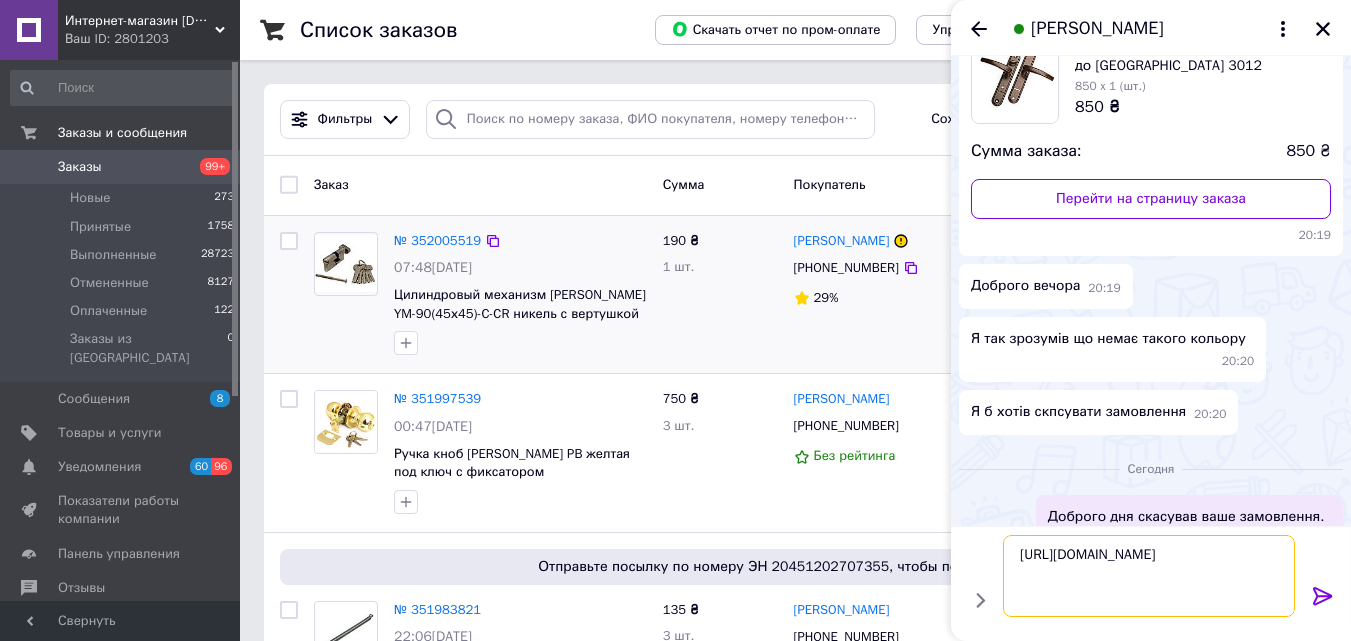 scroll, scrollTop: 167, scrollLeft: 0, axis: vertical 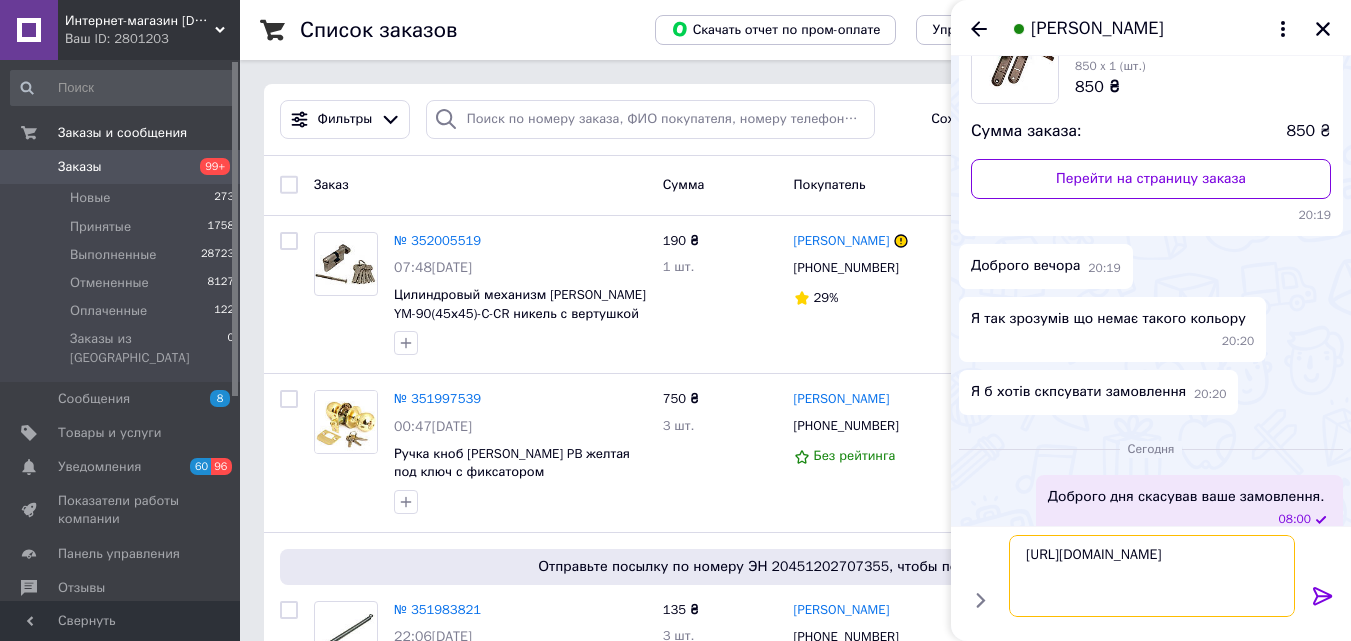 type on "https://hoz-dom.com.ua/ua/p2489329221-ruchka-planke-gardian.html" 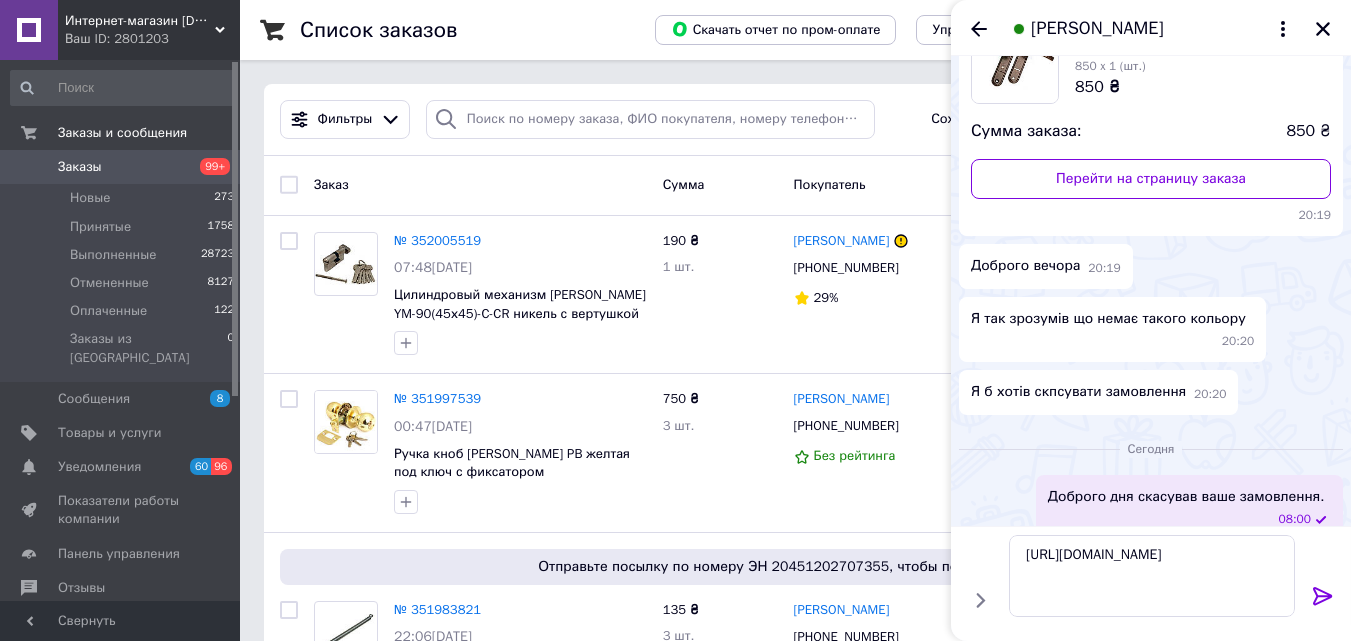 click 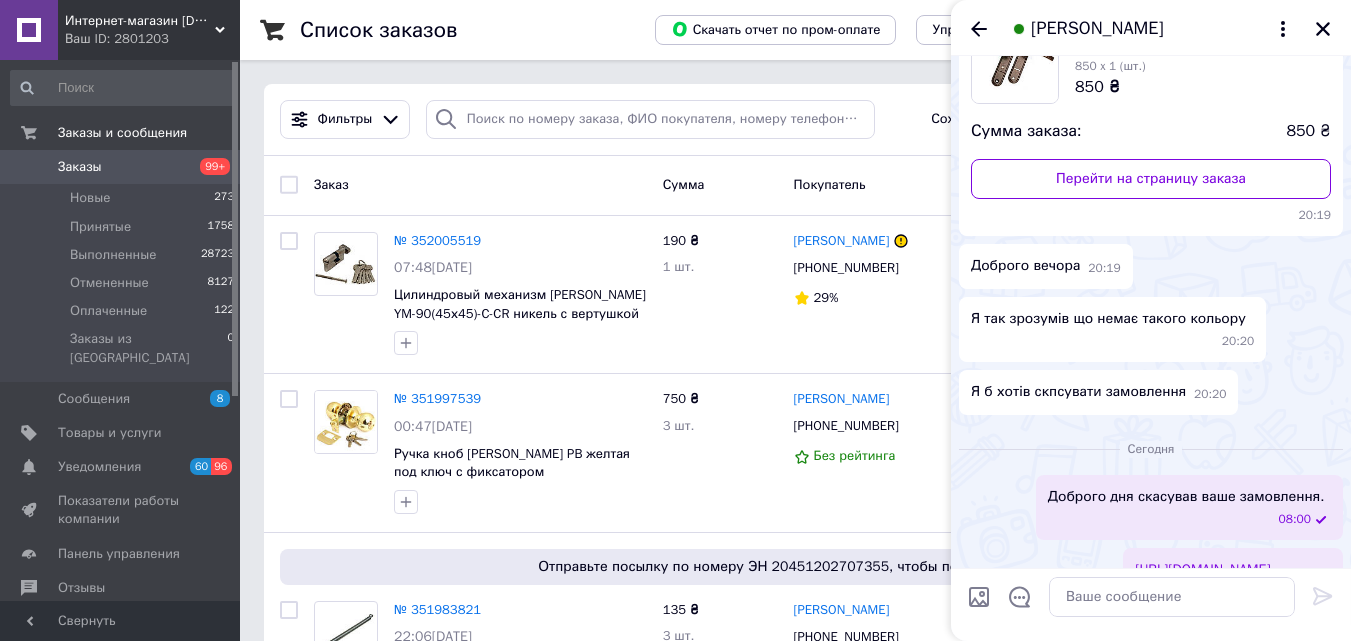 scroll, scrollTop: 489, scrollLeft: 0, axis: vertical 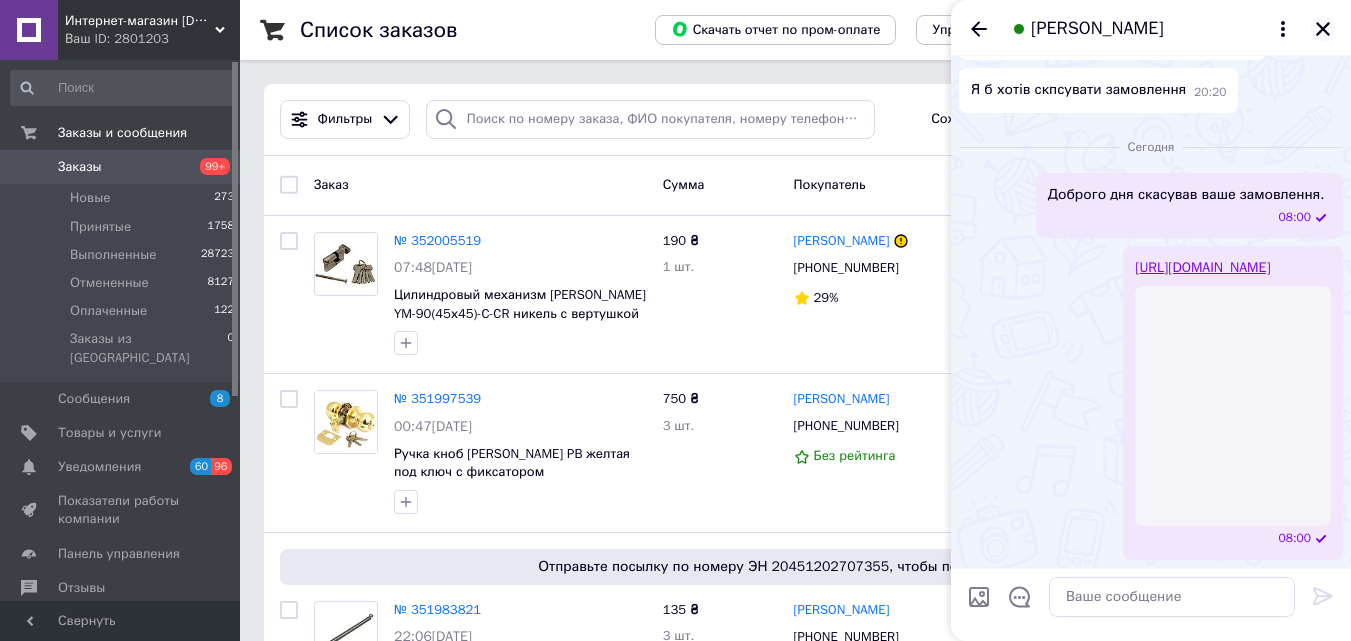click 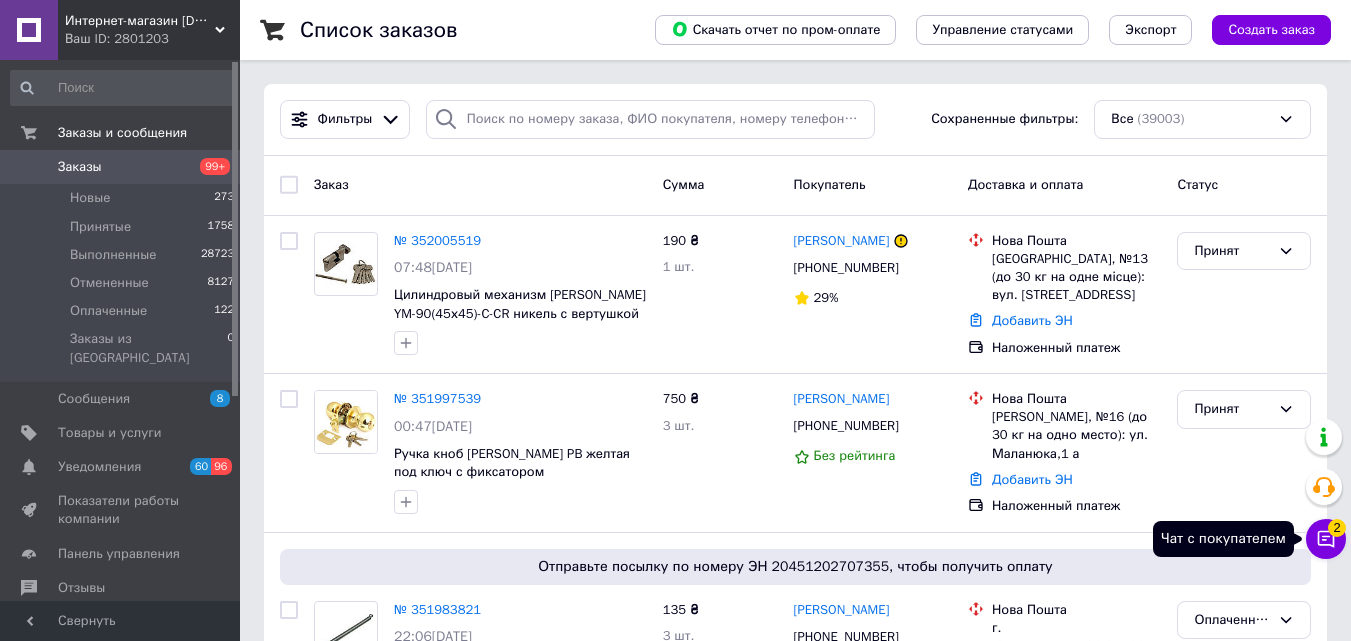 click 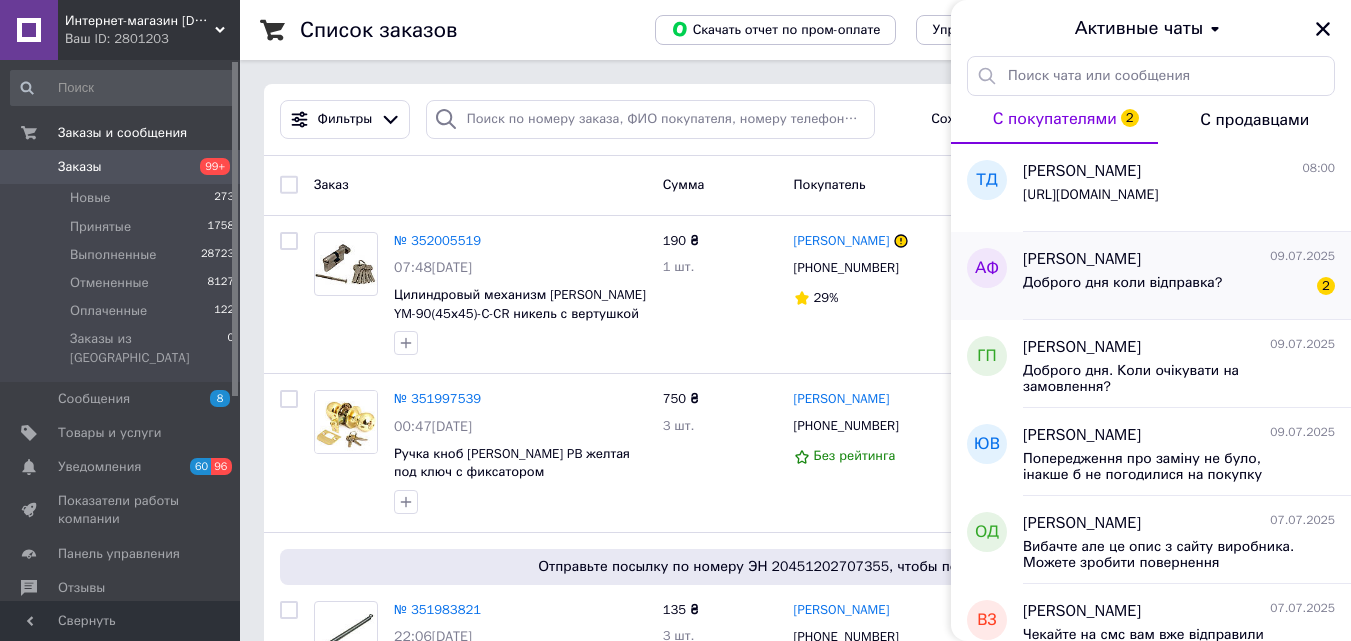 click on "Доброго дня коли відправка?" at bounding box center [1122, 283] 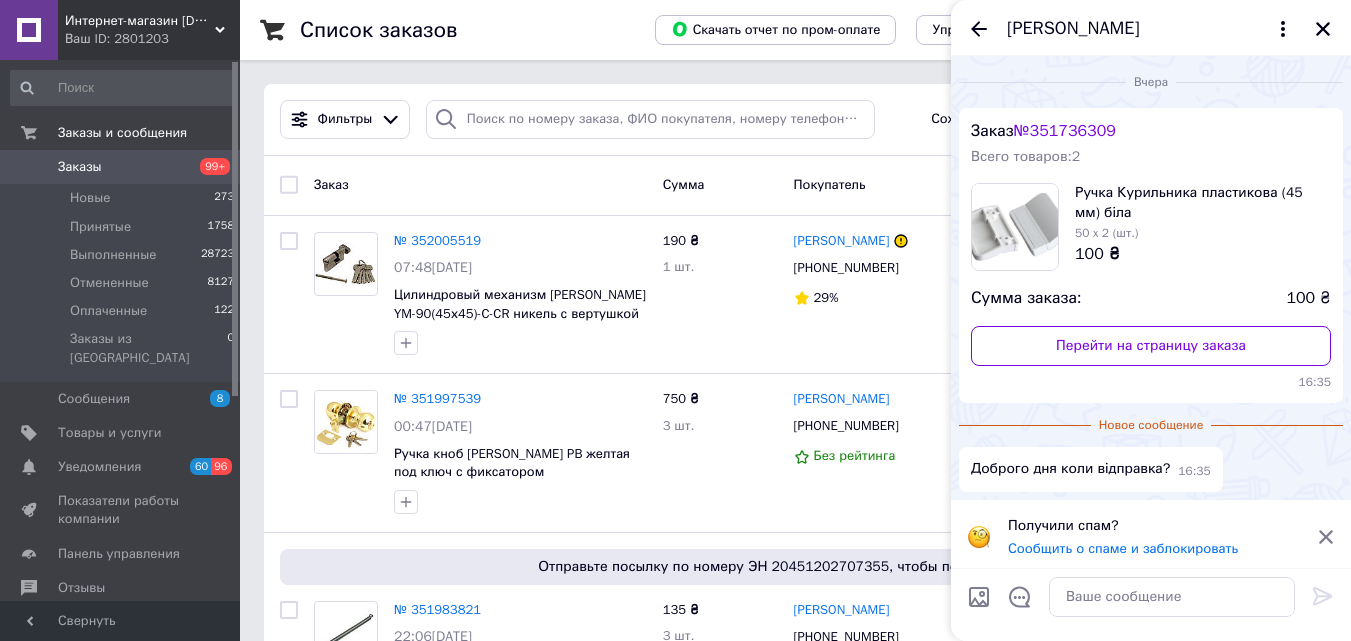 scroll, scrollTop: 5, scrollLeft: 0, axis: vertical 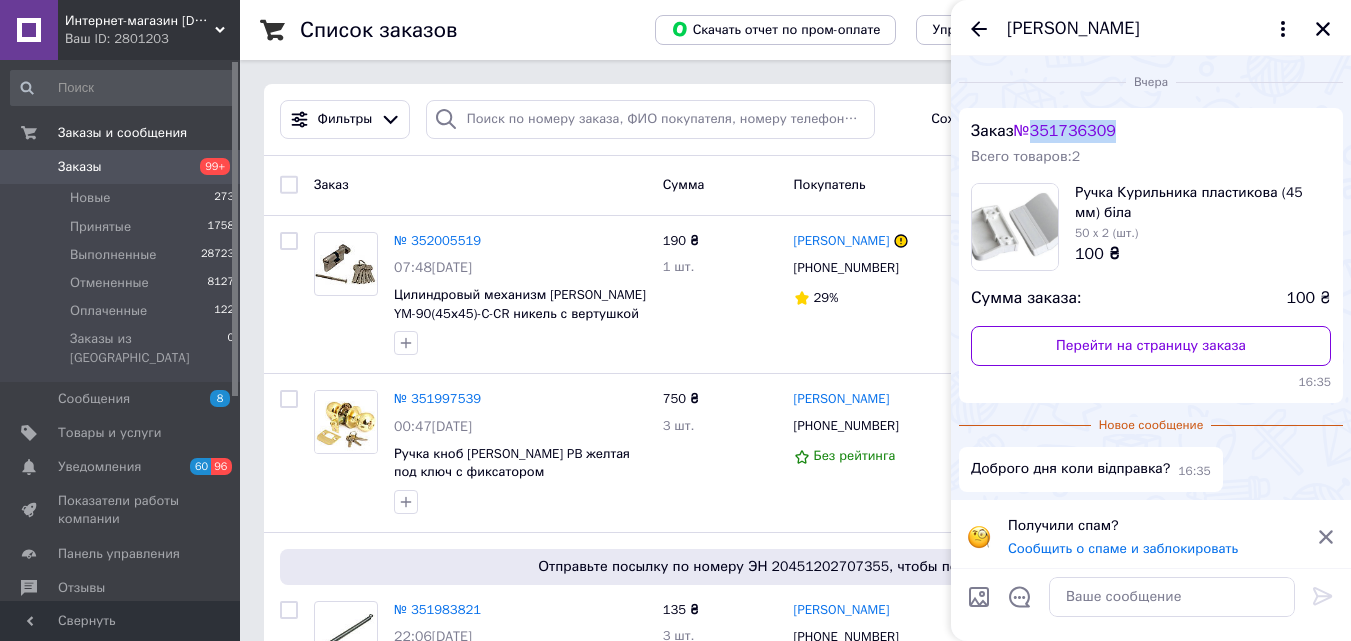 drag, startPoint x: 1042, startPoint y: 126, endPoint x: 1087, endPoint y: 123, distance: 45.099888 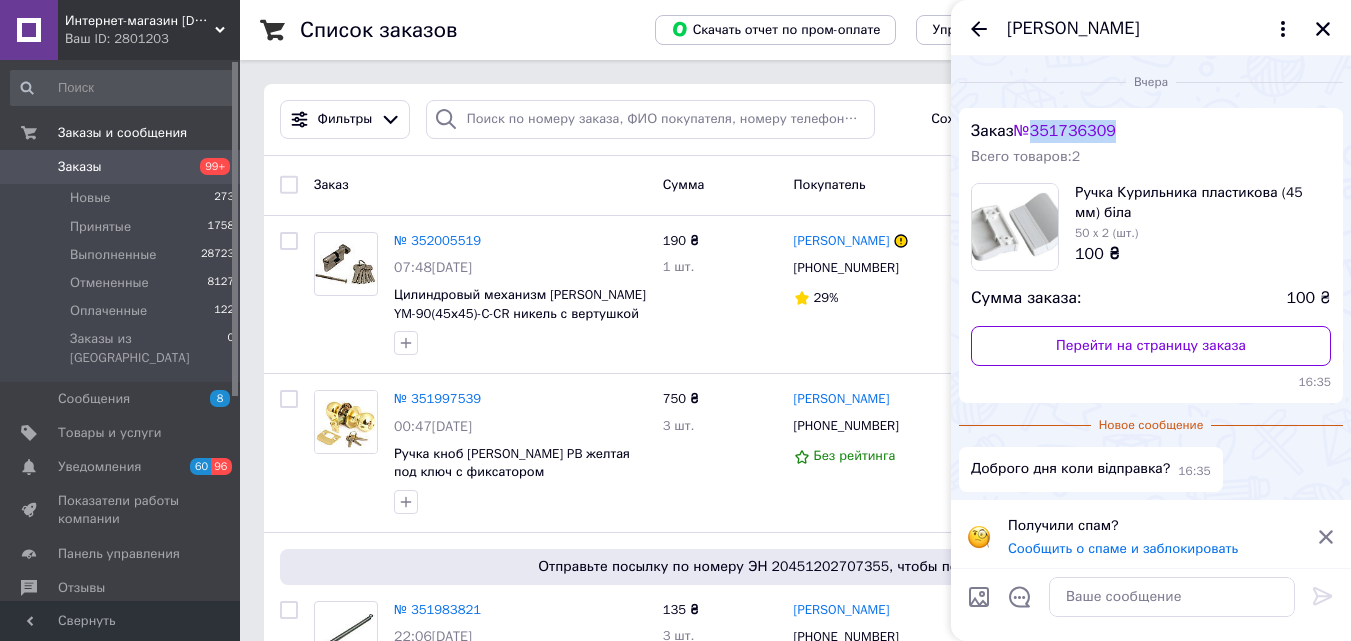 drag, startPoint x: 1036, startPoint y: 130, endPoint x: 1140, endPoint y: 136, distance: 104.172935 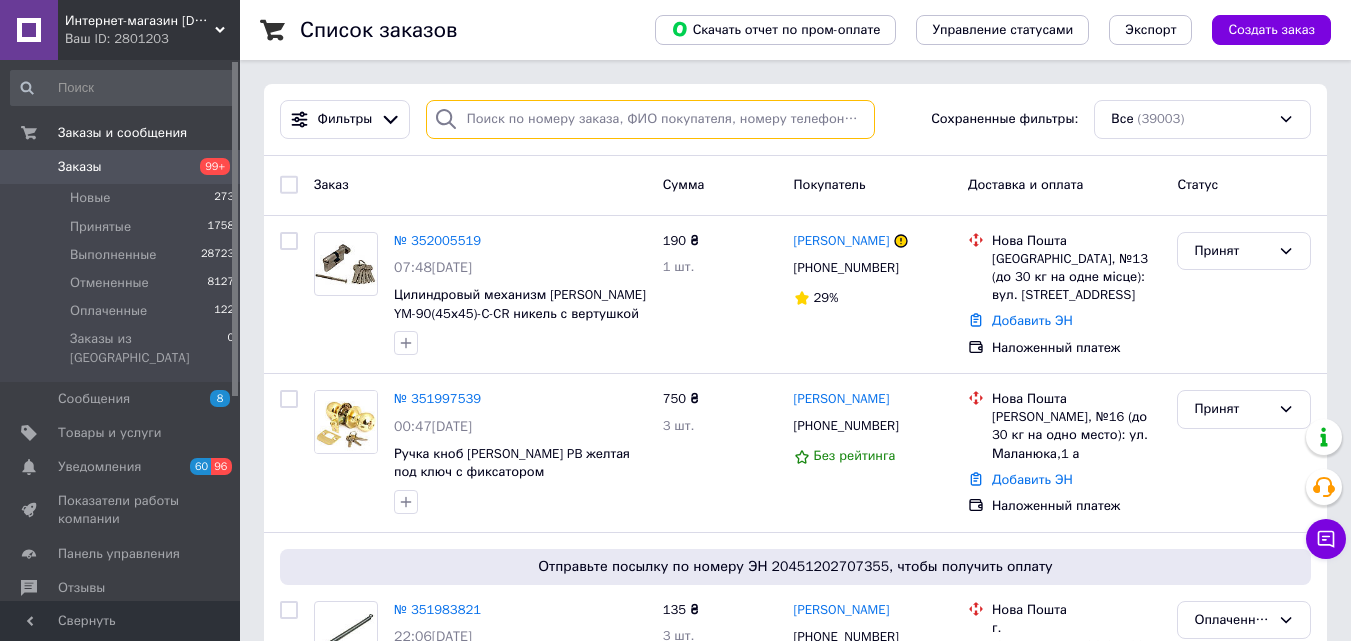 paste on "351736309" 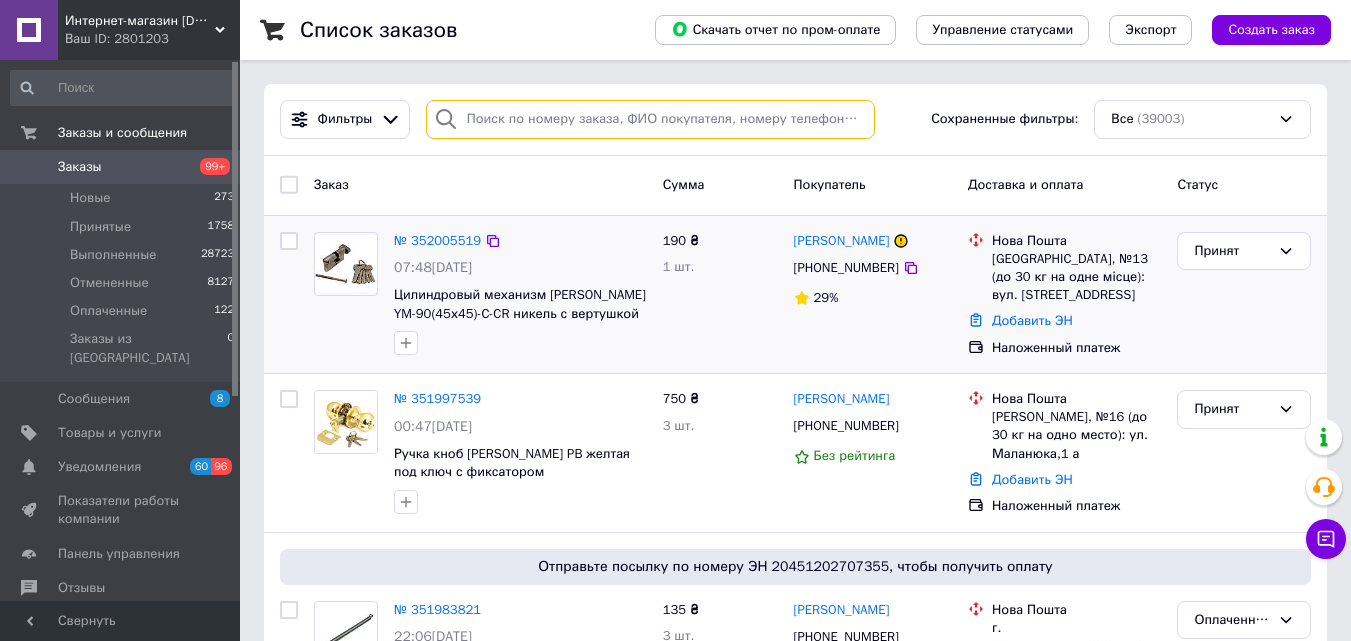 type on "351736309" 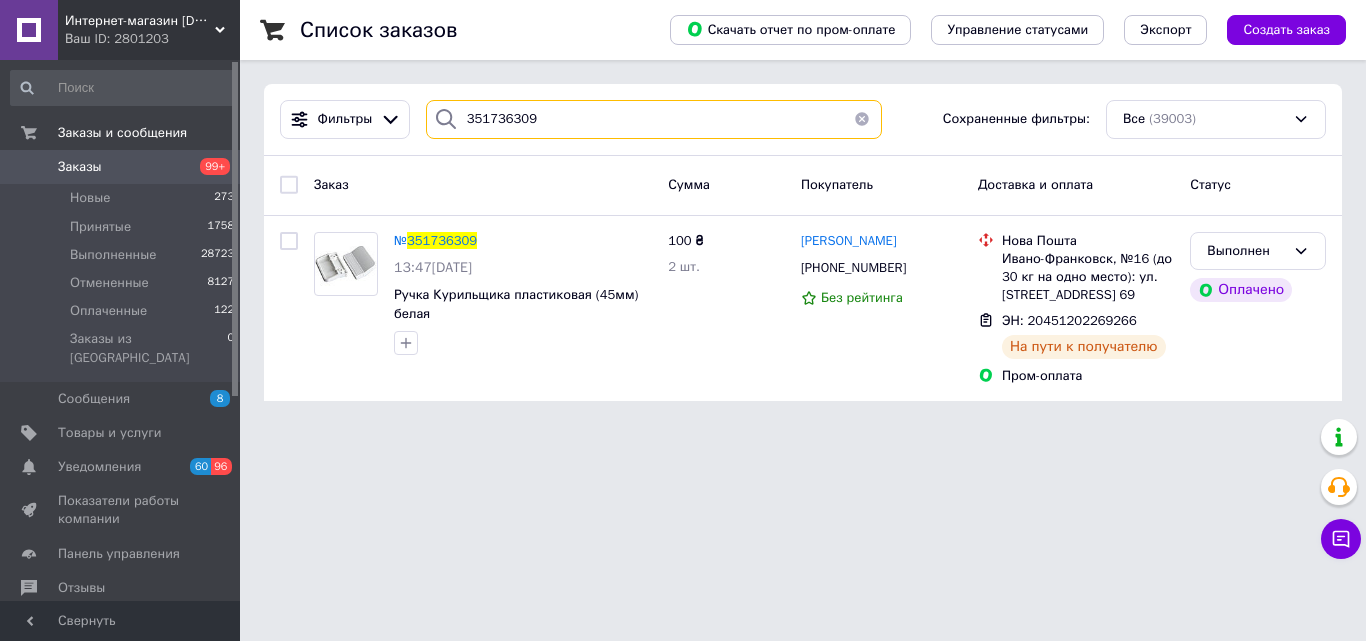 drag, startPoint x: 568, startPoint y: 118, endPoint x: 430, endPoint y: 121, distance: 138.03261 